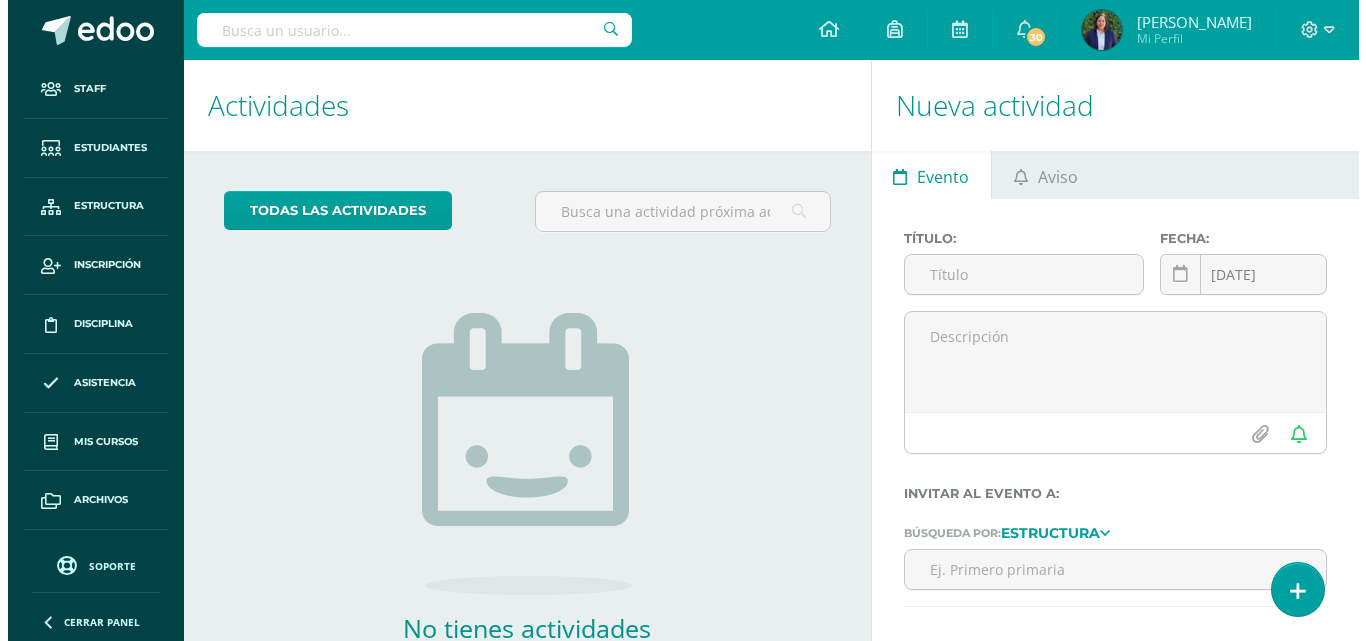 scroll, scrollTop: 0, scrollLeft: 0, axis: both 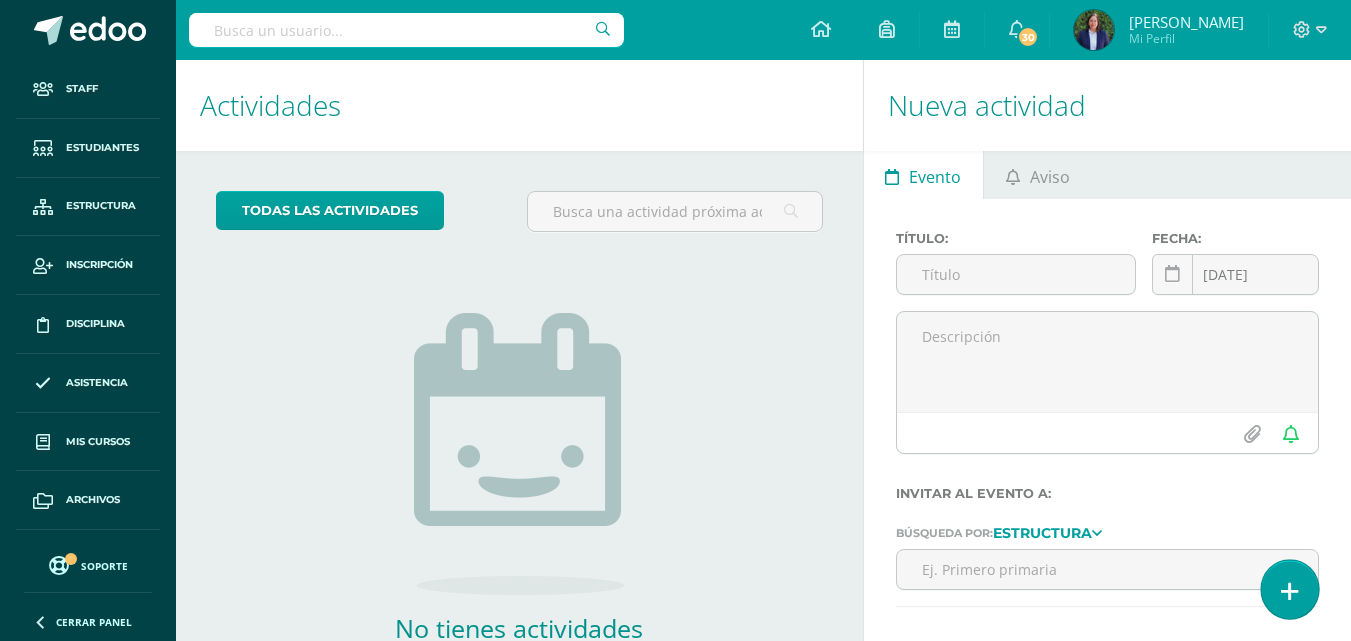 click at bounding box center [1290, 591] 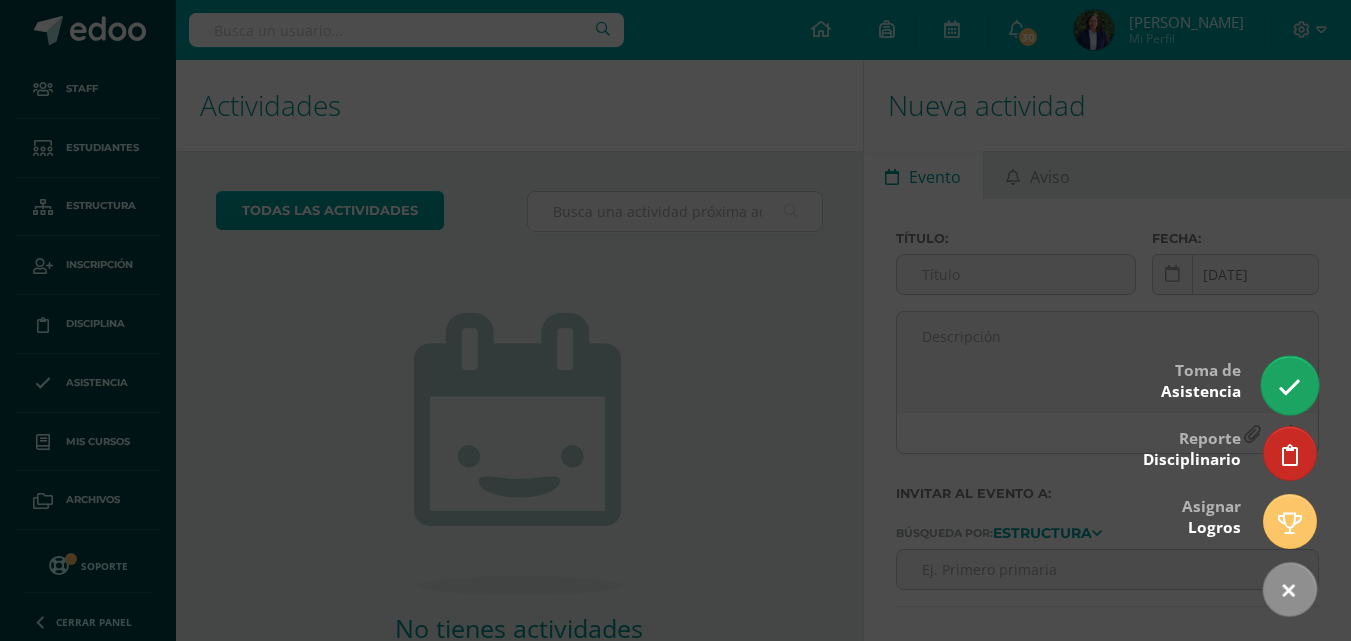click at bounding box center (1289, 387) 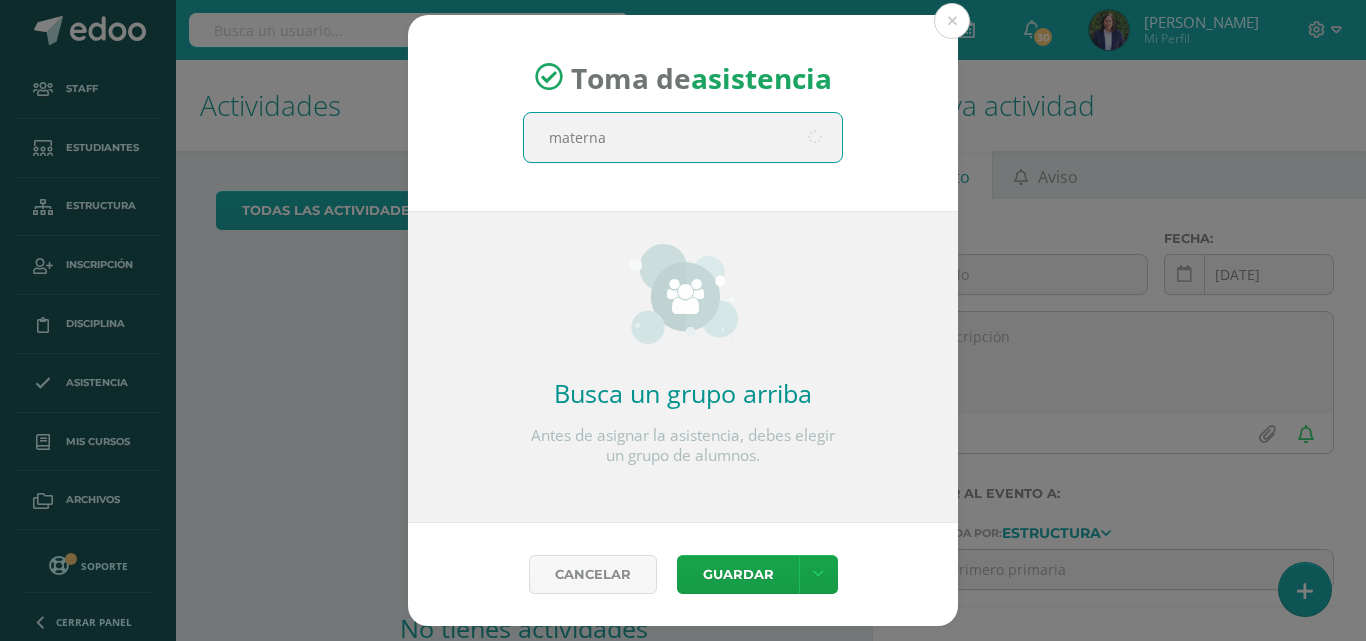 type on "maternal" 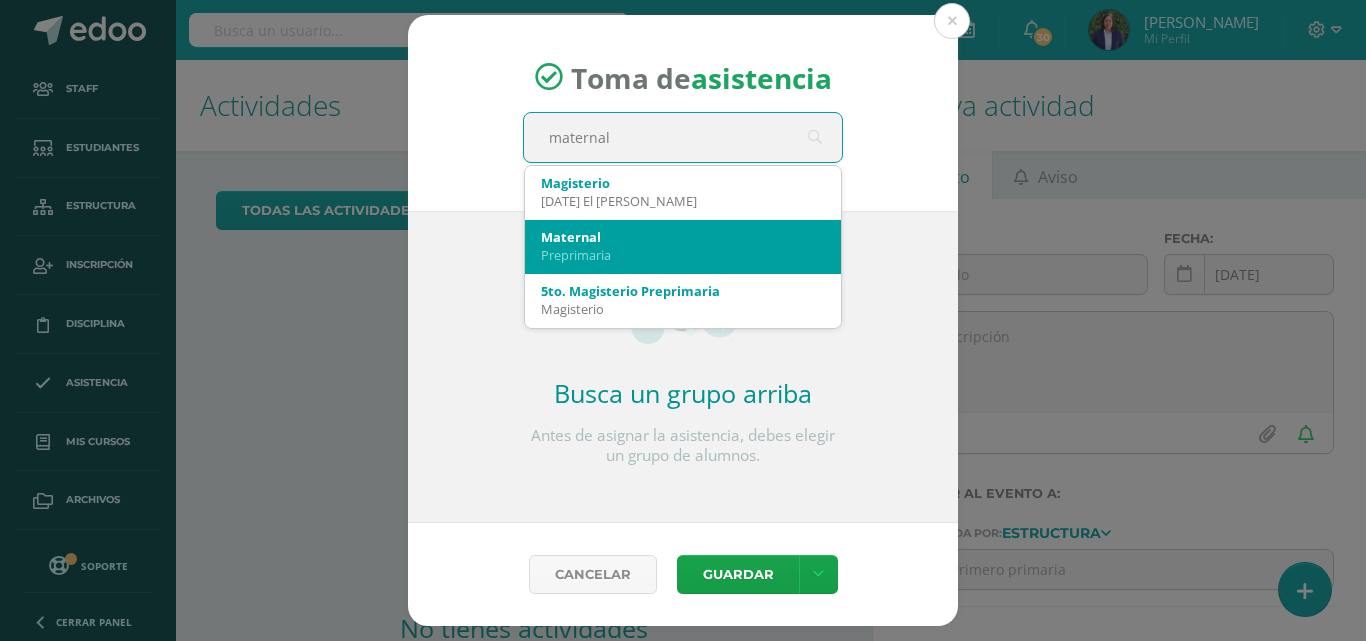 click on "Preprimaria" at bounding box center [683, 255] 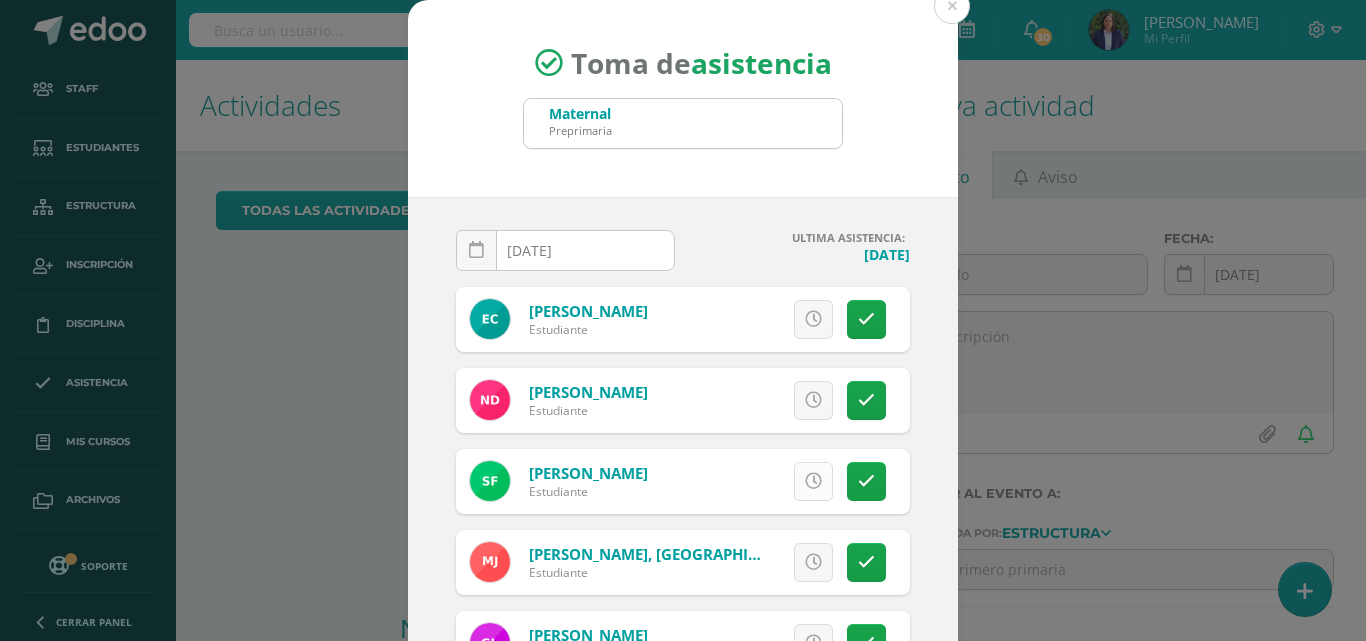click at bounding box center (813, 481) 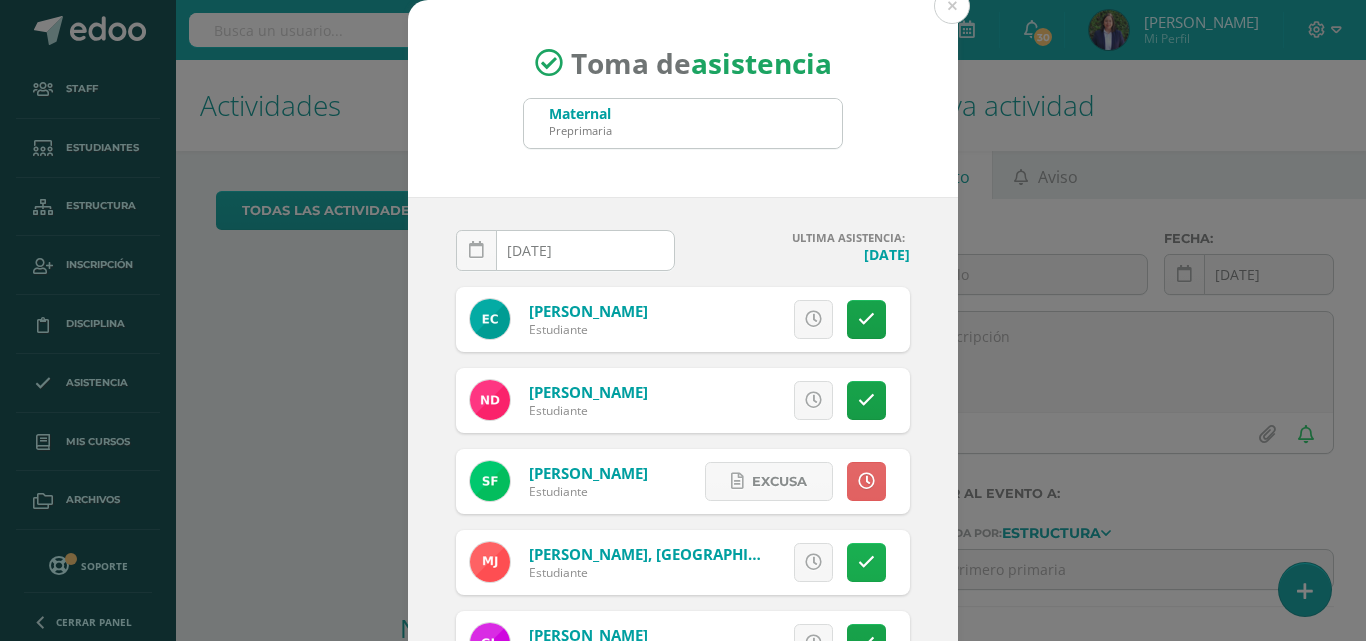click at bounding box center [866, 562] 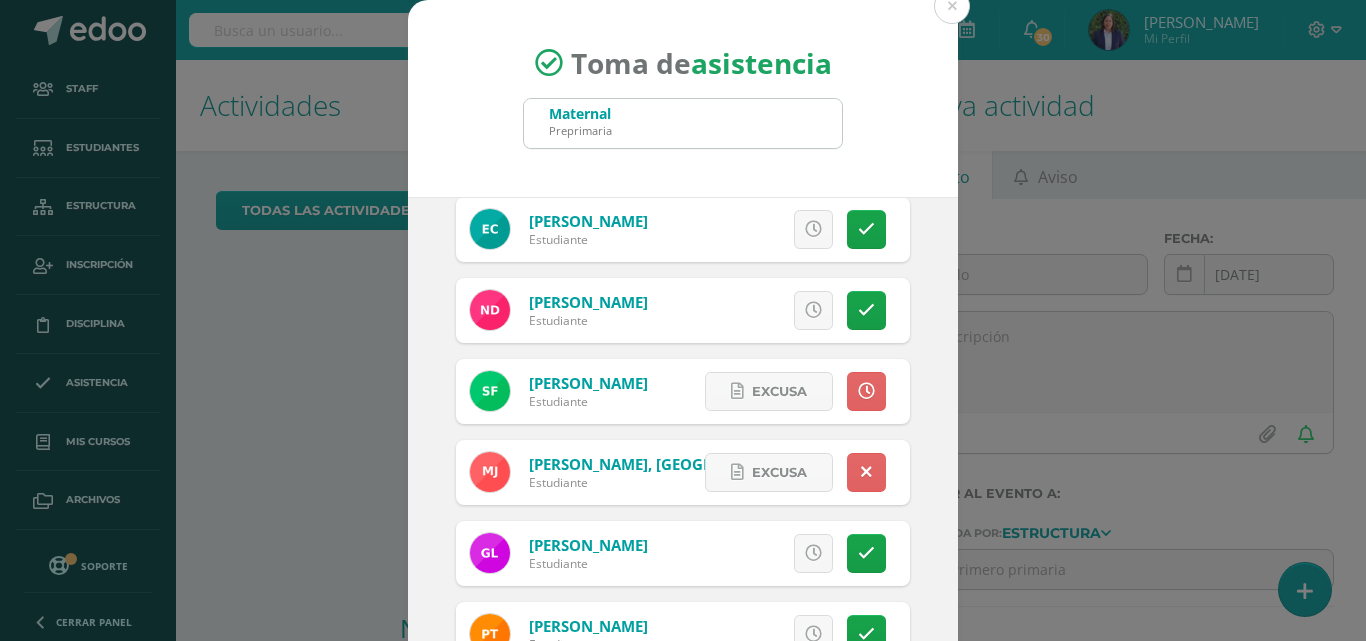 scroll, scrollTop: 137, scrollLeft: 0, axis: vertical 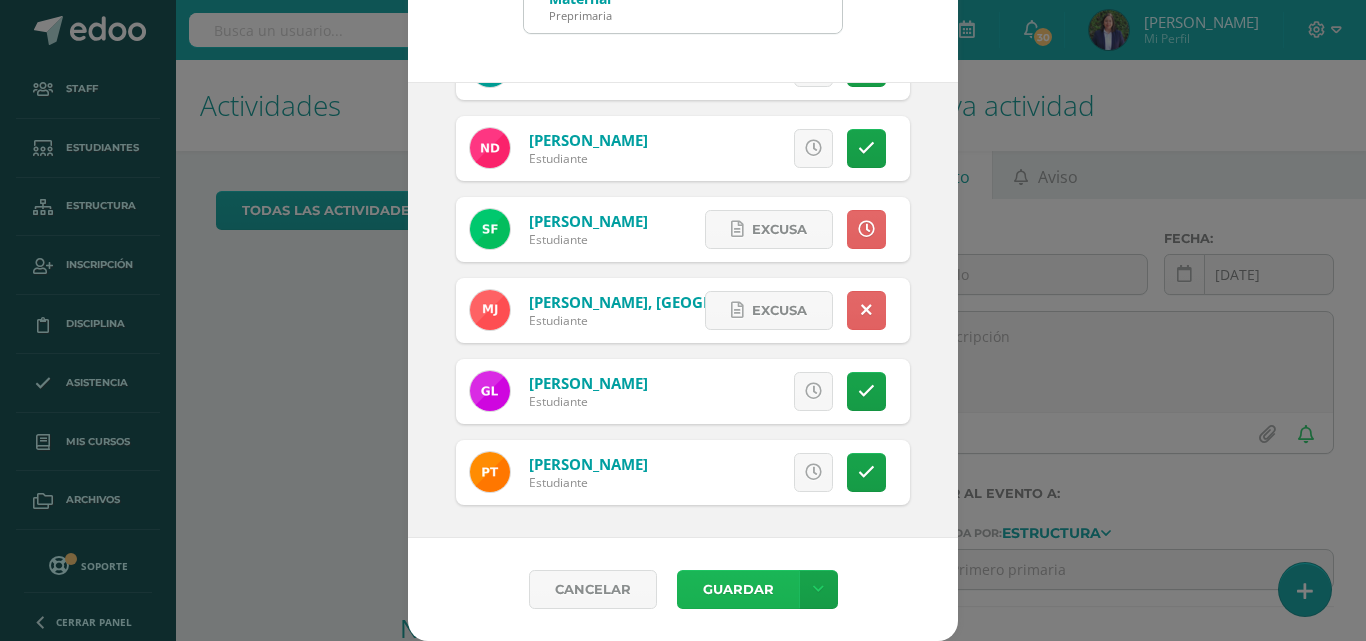click on "Guardar" at bounding box center (738, 589) 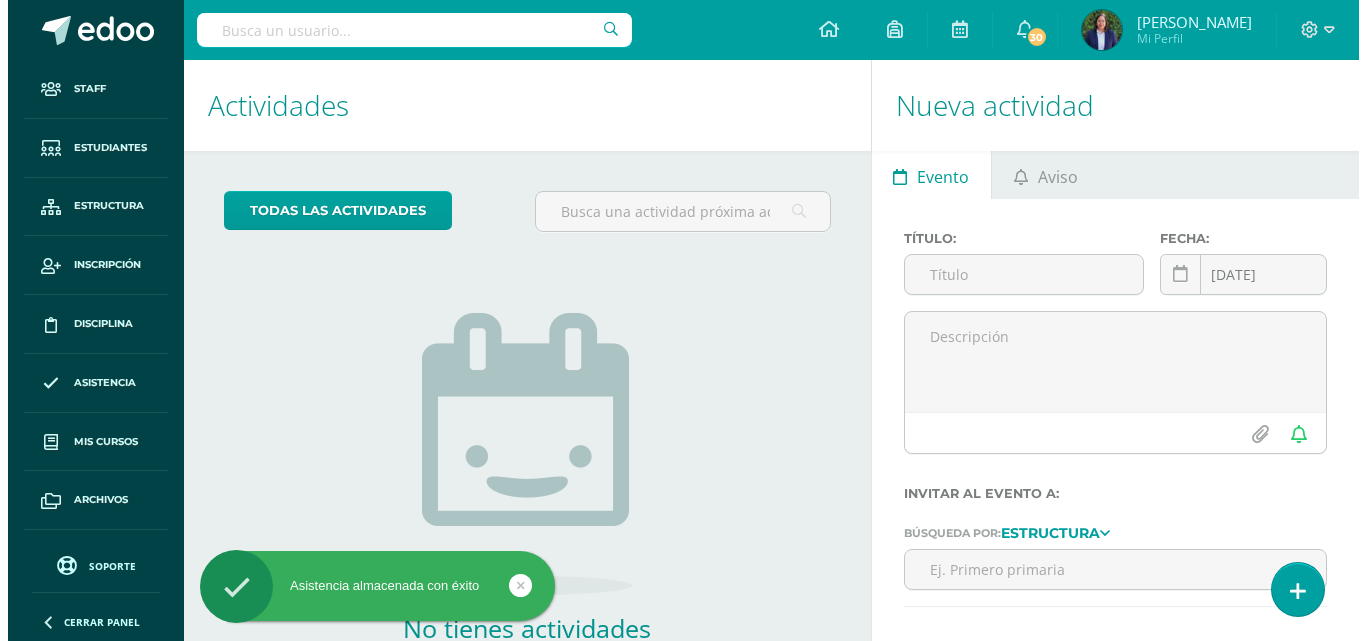scroll, scrollTop: 0, scrollLeft: 0, axis: both 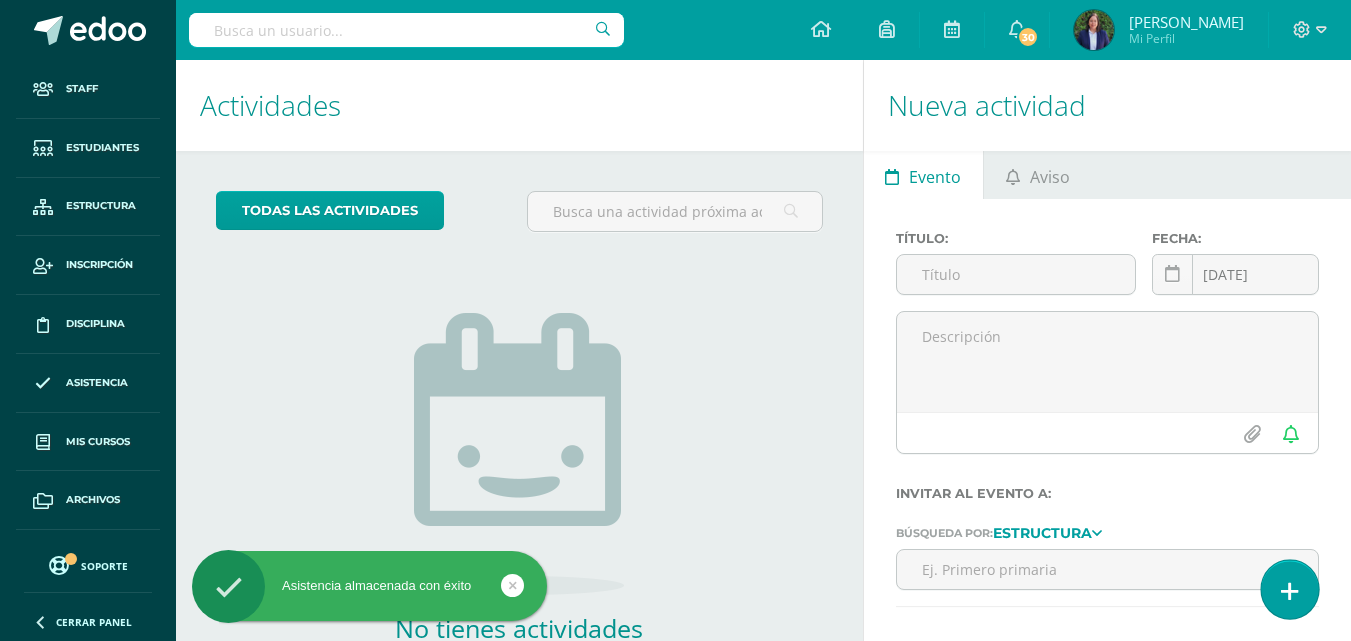 click at bounding box center (1290, 591) 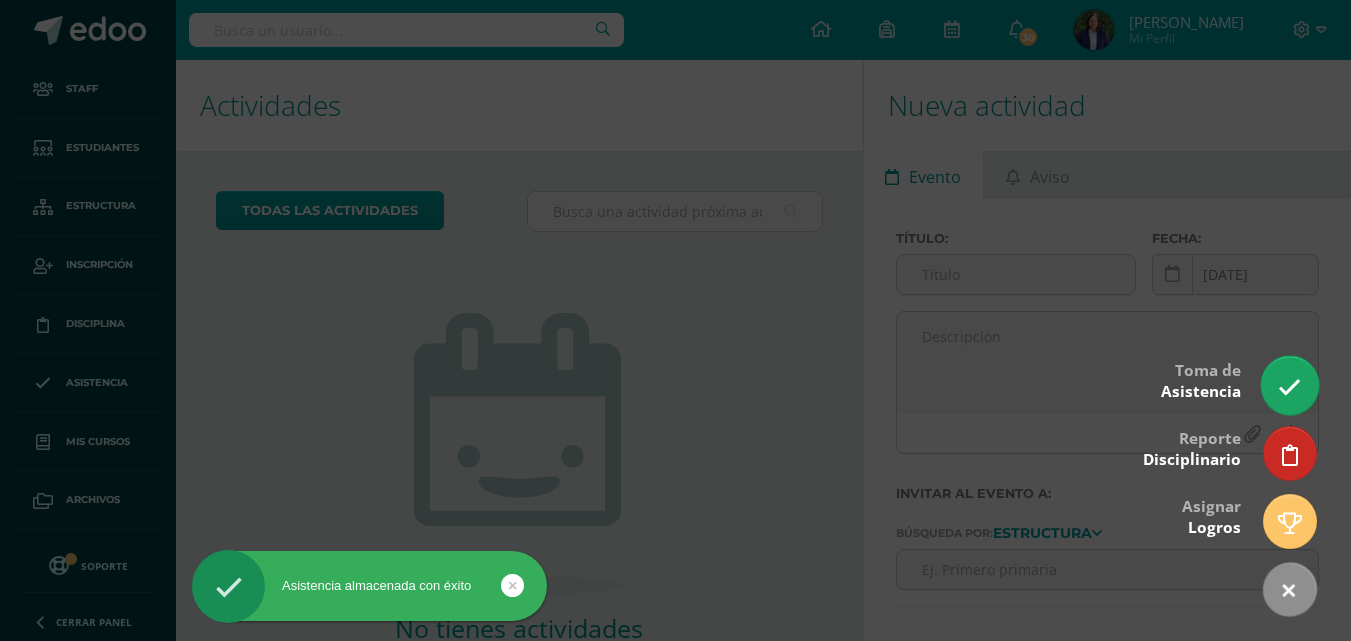 click at bounding box center [1289, 387] 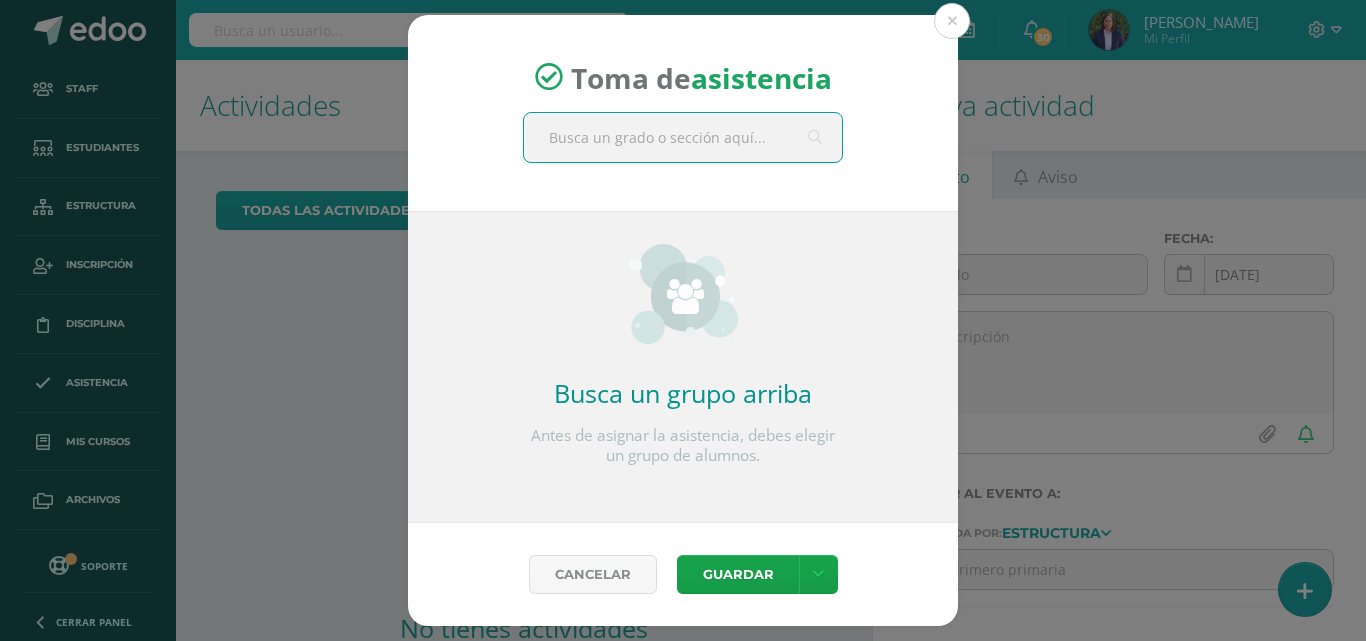 click at bounding box center (683, 137) 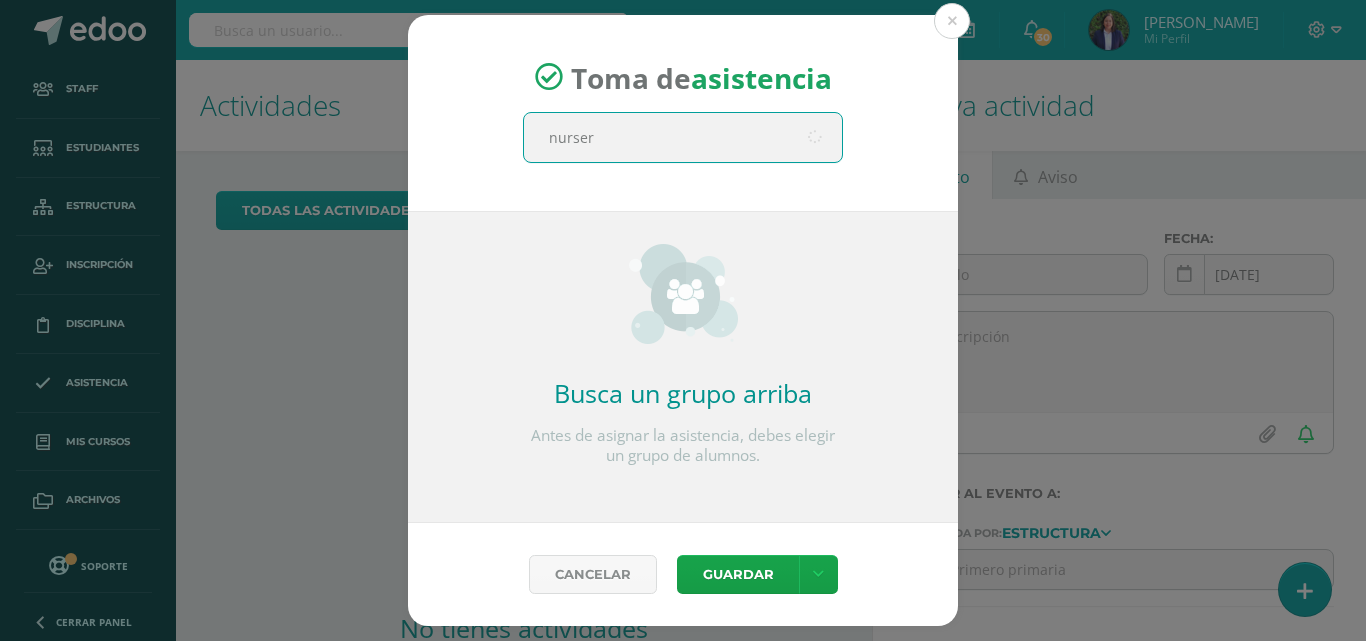 type on "nursery" 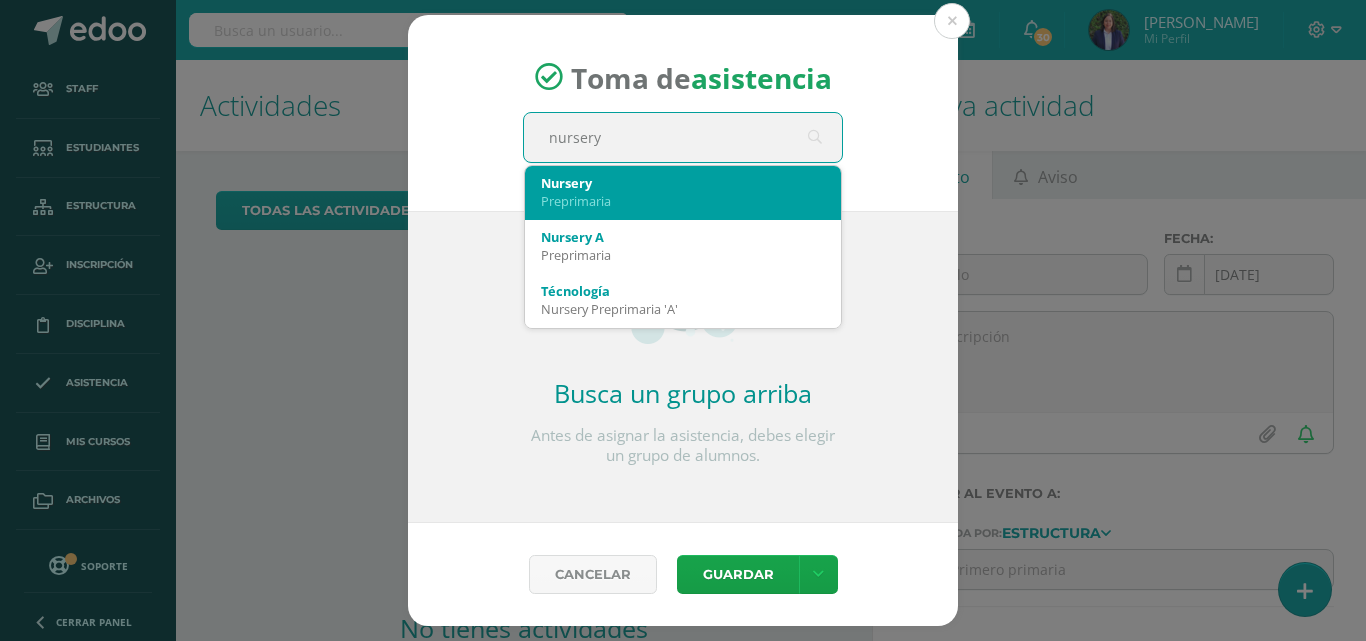 click on "Preprimaria" at bounding box center [683, 201] 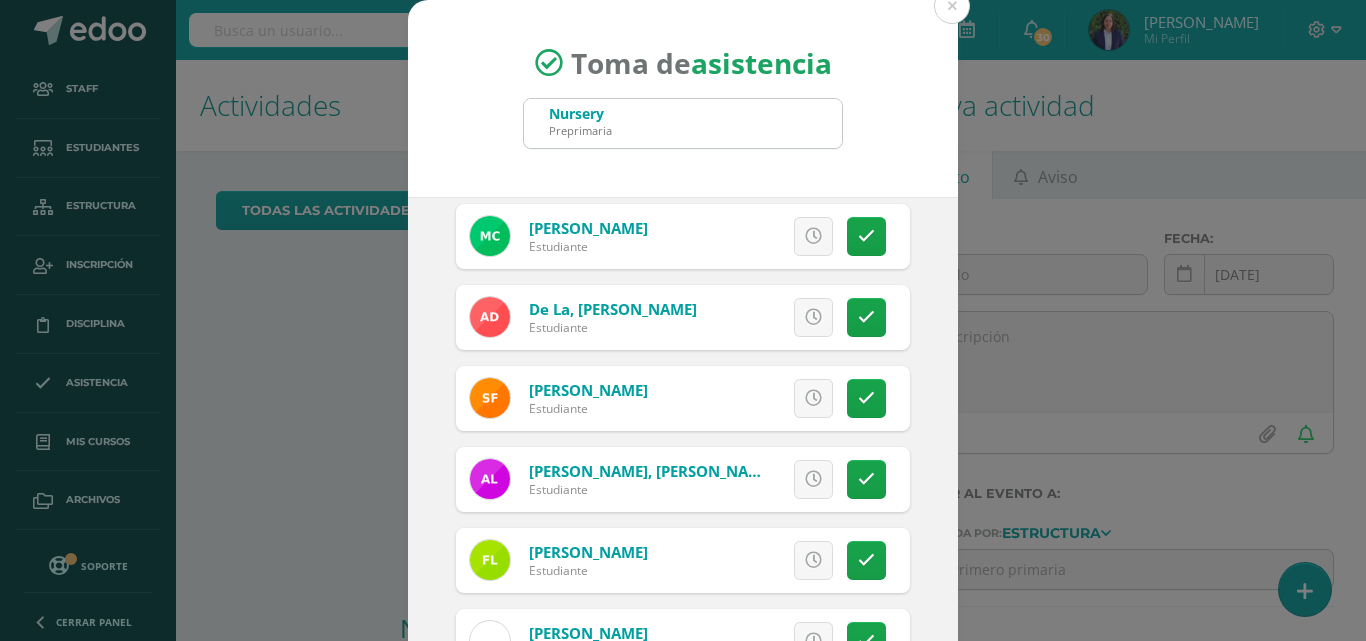 scroll, scrollTop: 461, scrollLeft: 0, axis: vertical 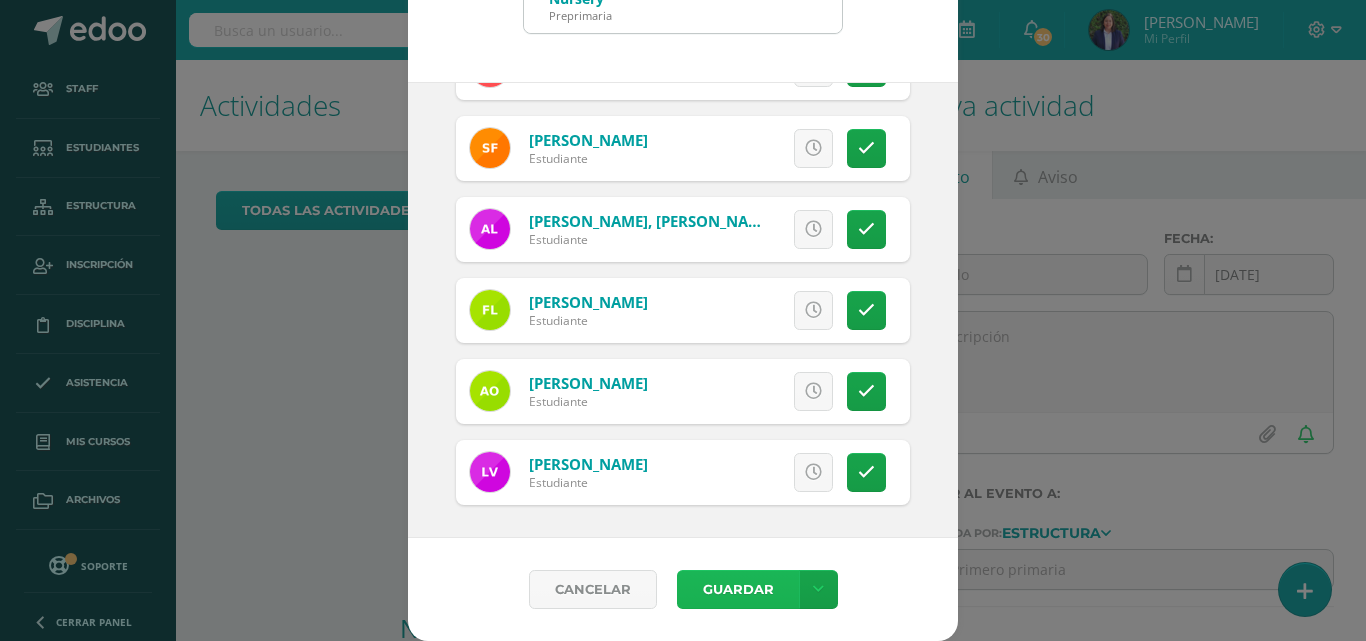 click on "Guardar" at bounding box center [738, 589] 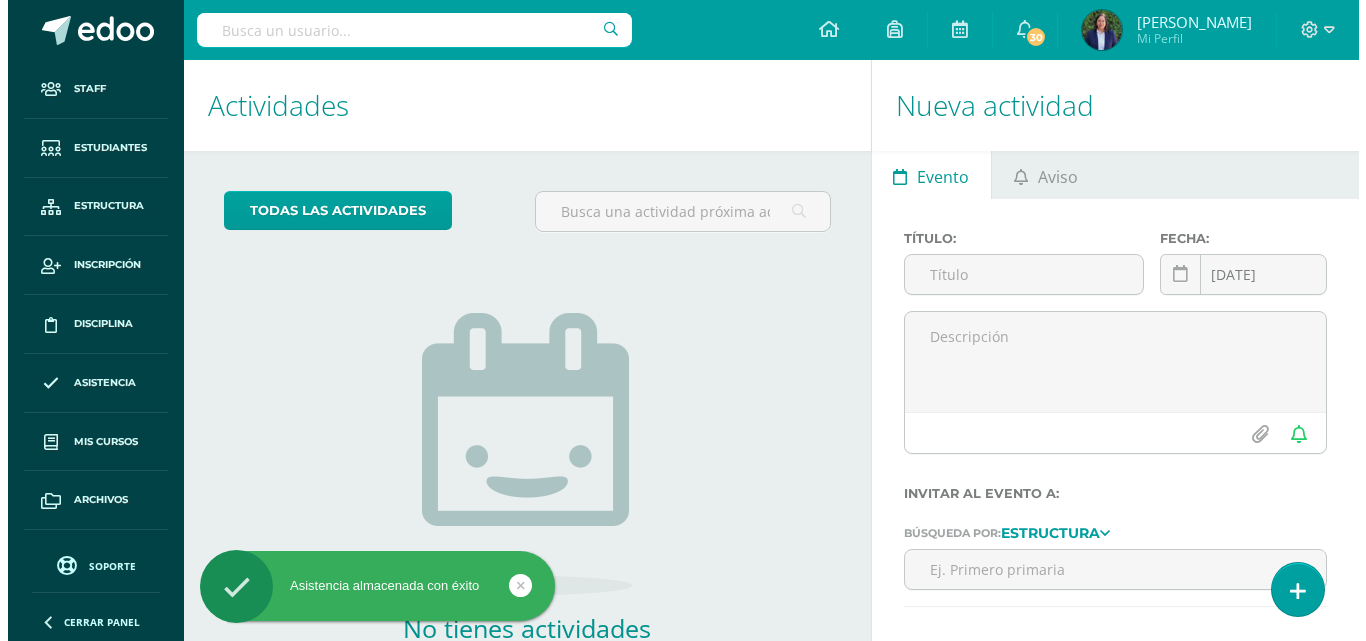 scroll, scrollTop: 0, scrollLeft: 0, axis: both 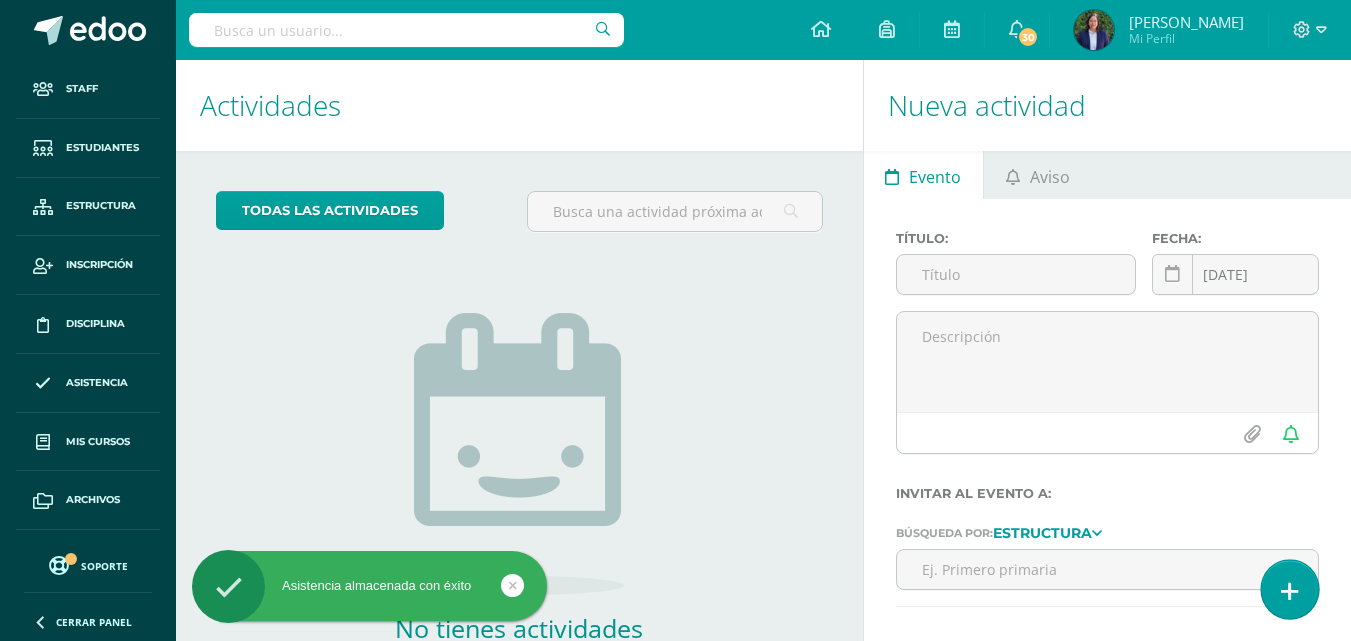 click at bounding box center (1290, 591) 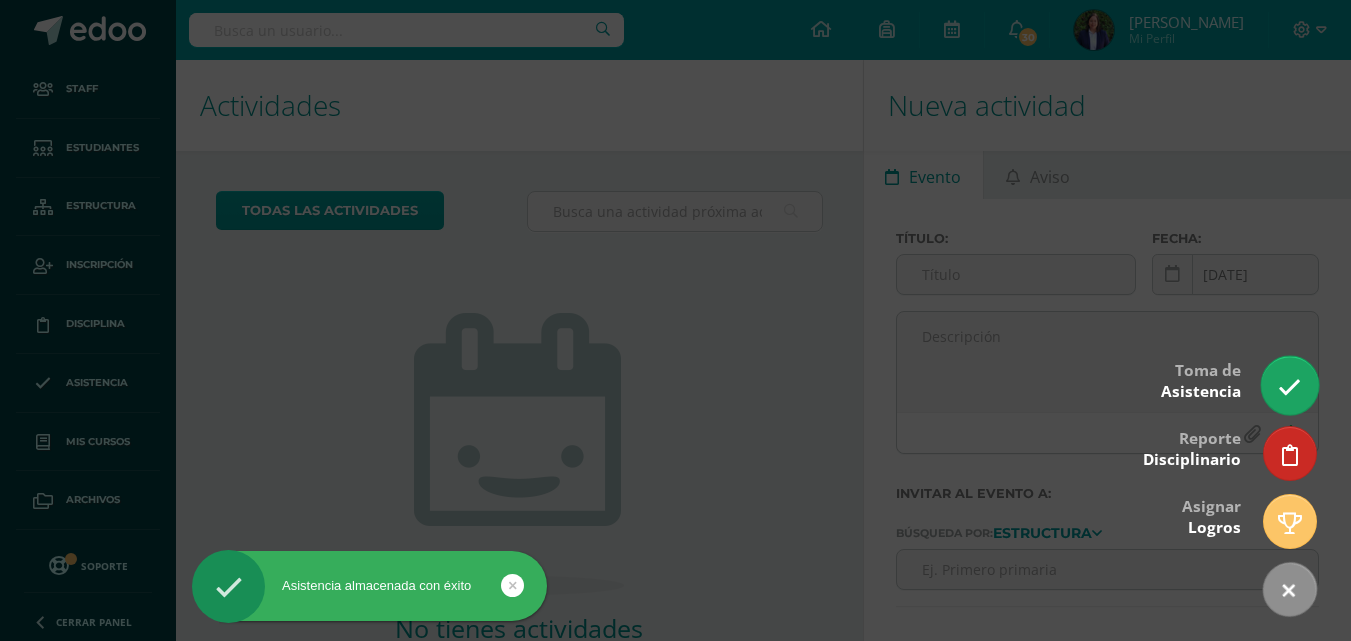 click at bounding box center (1289, 387) 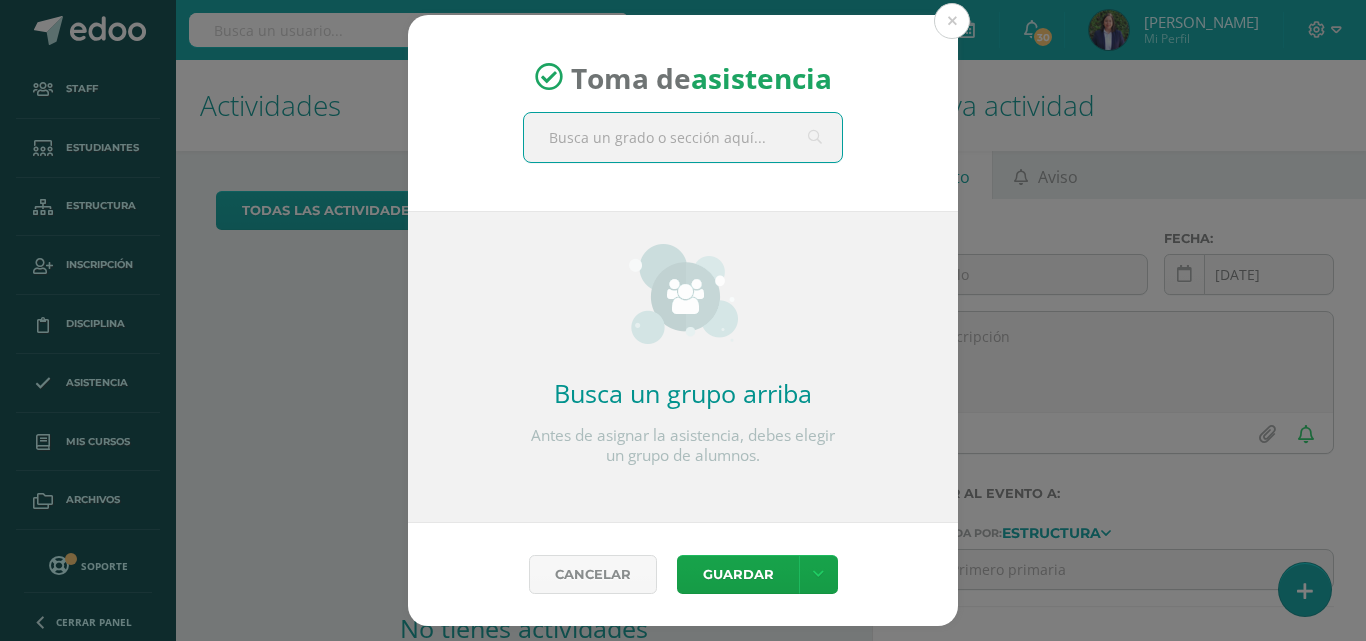 click at bounding box center [683, 137] 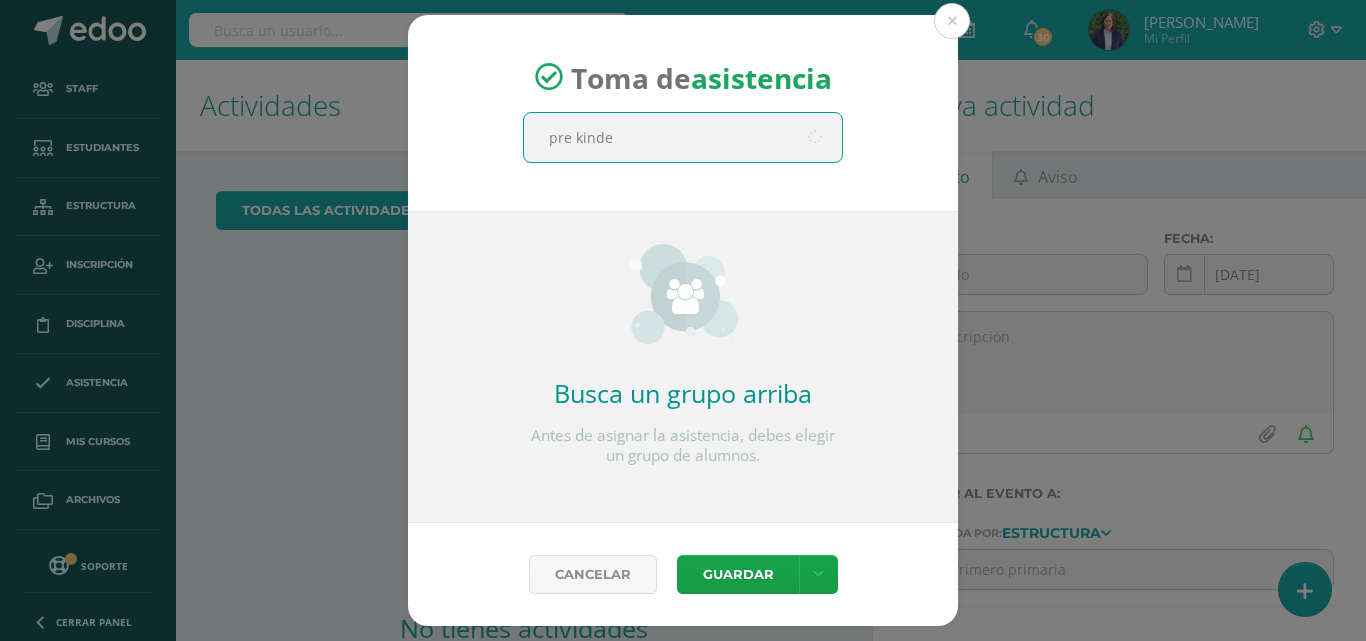 type on "pre kinder" 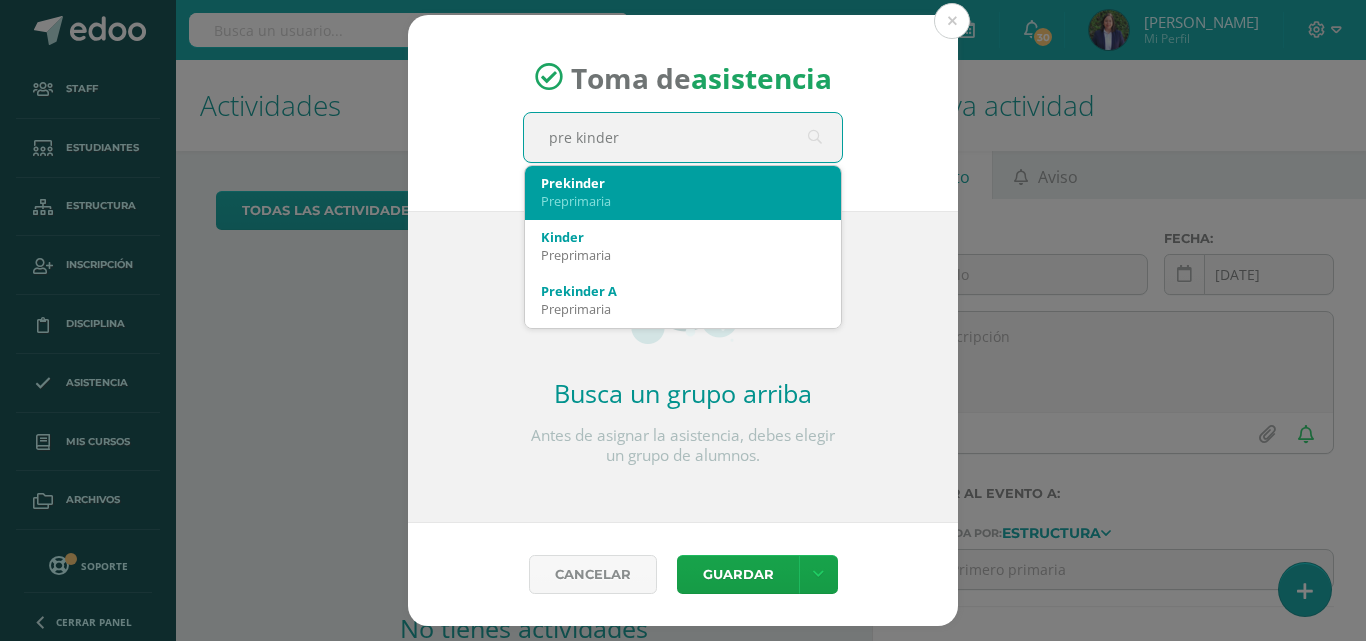 click on "Prekinder" at bounding box center [683, 183] 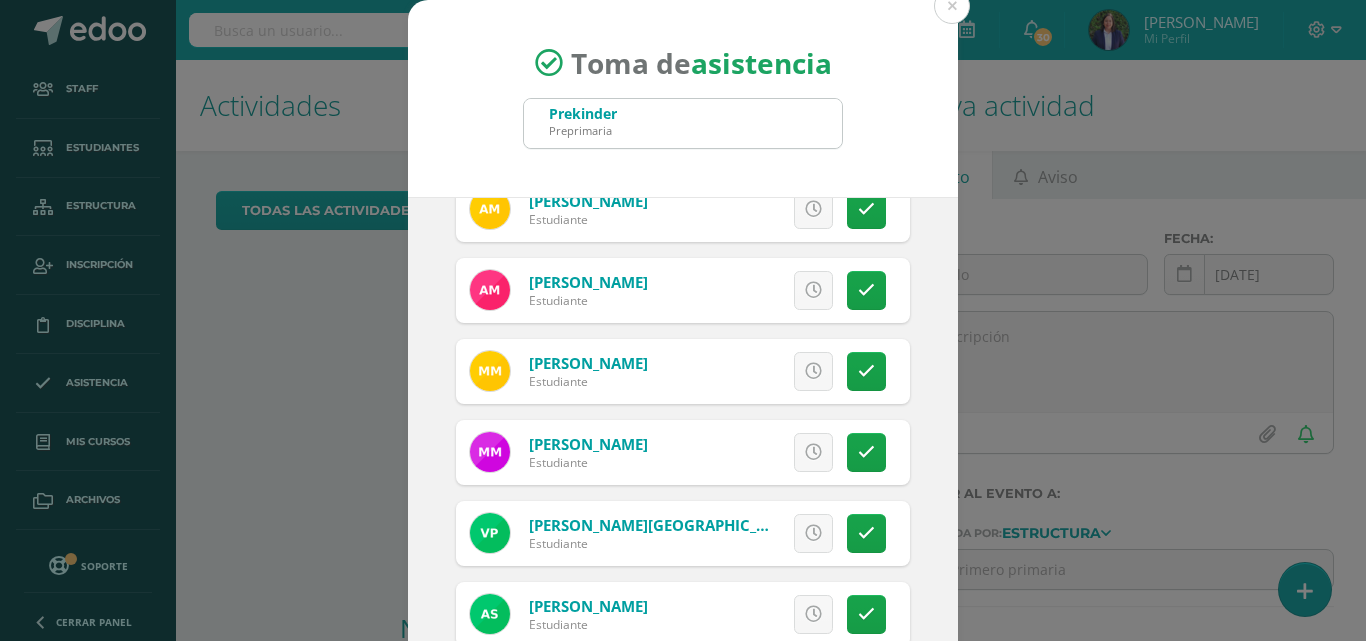 scroll, scrollTop: 623, scrollLeft: 0, axis: vertical 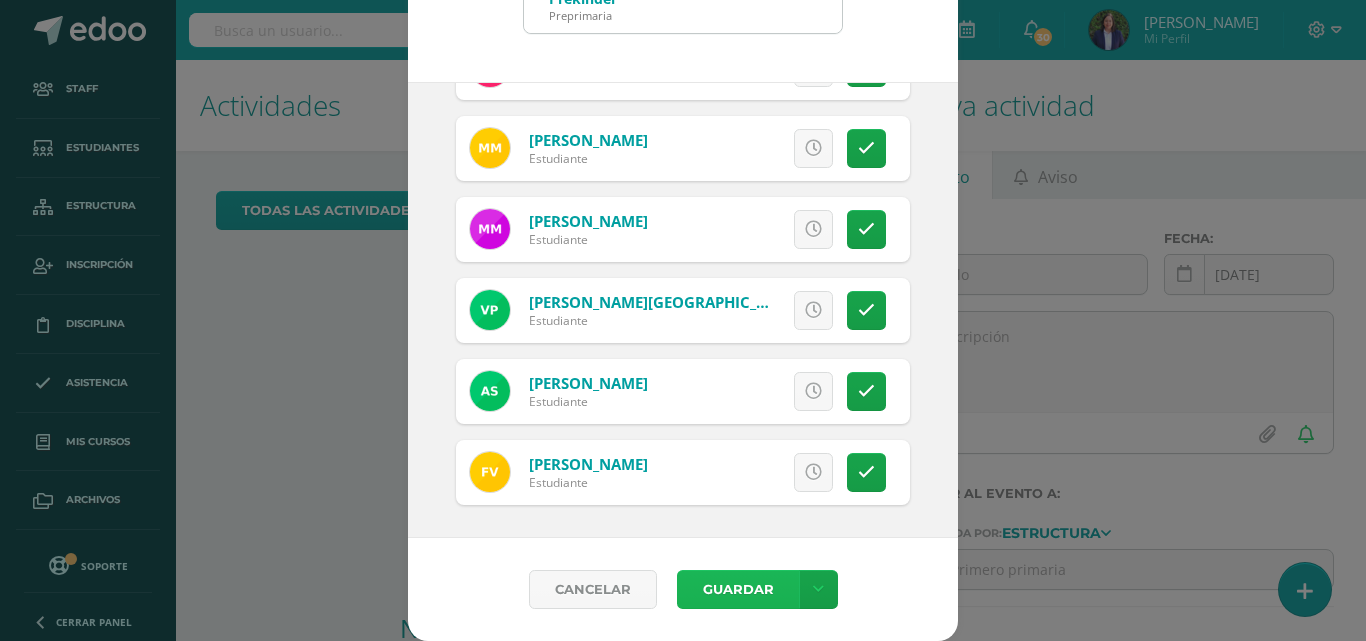 click on "Guardar" at bounding box center (738, 589) 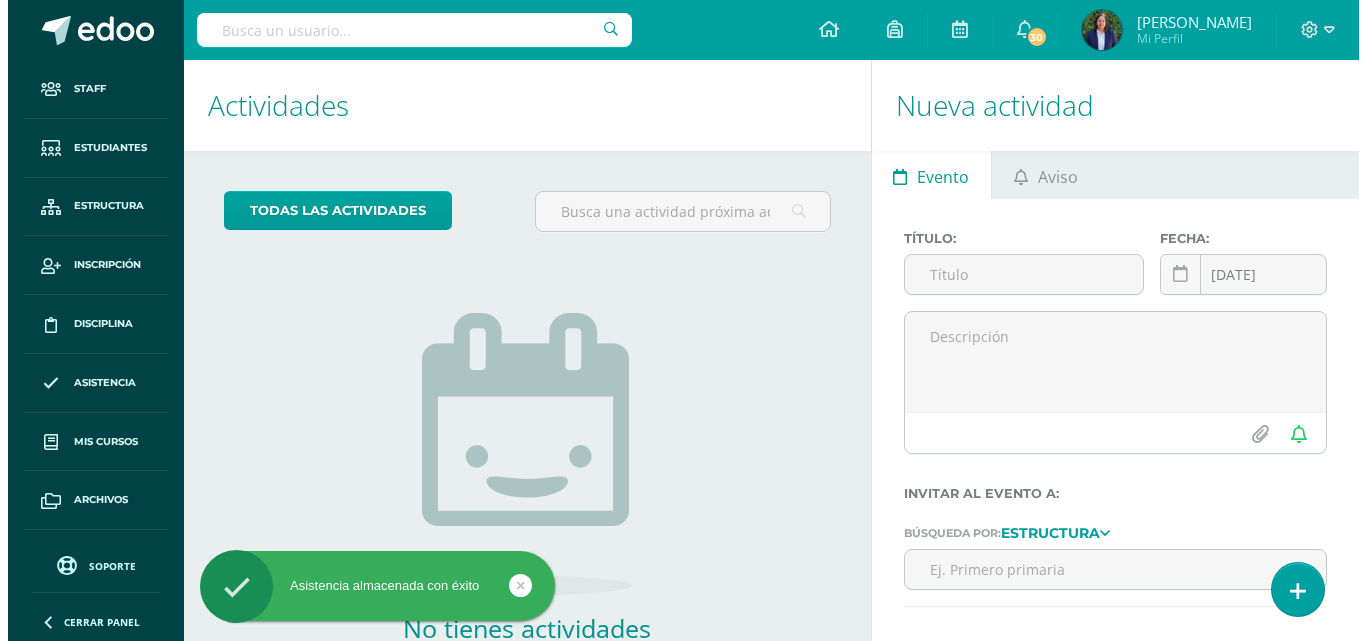 scroll, scrollTop: 0, scrollLeft: 0, axis: both 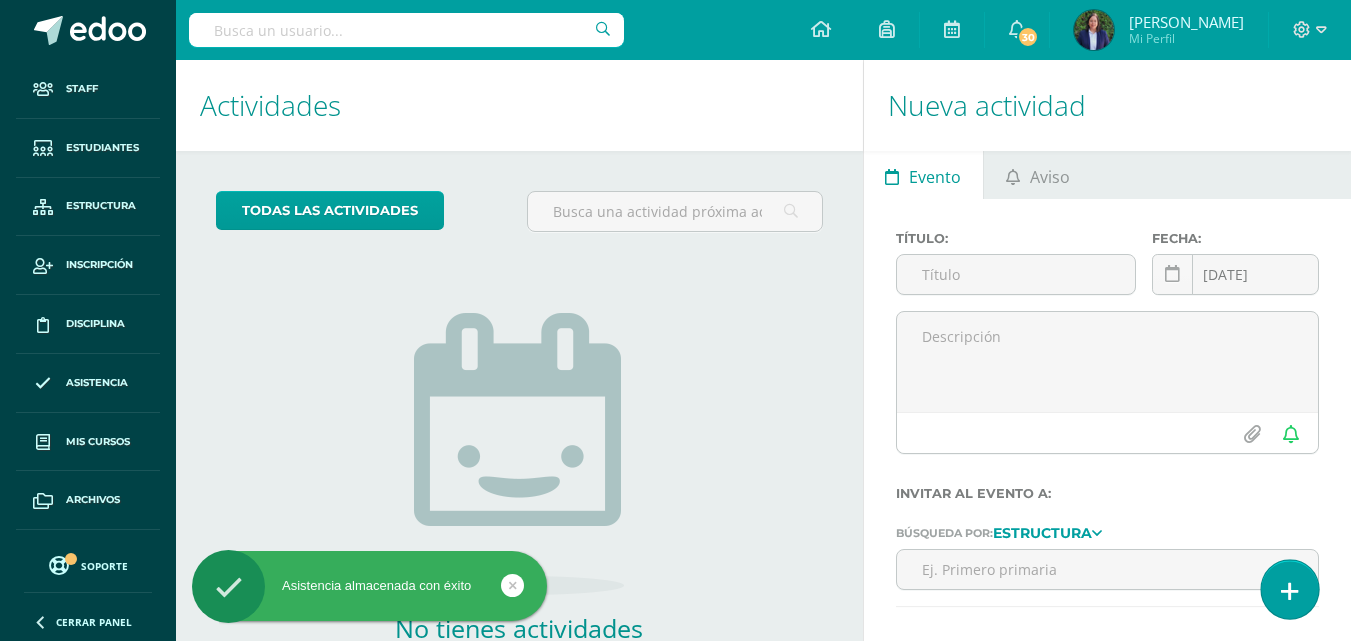 click at bounding box center [1290, 591] 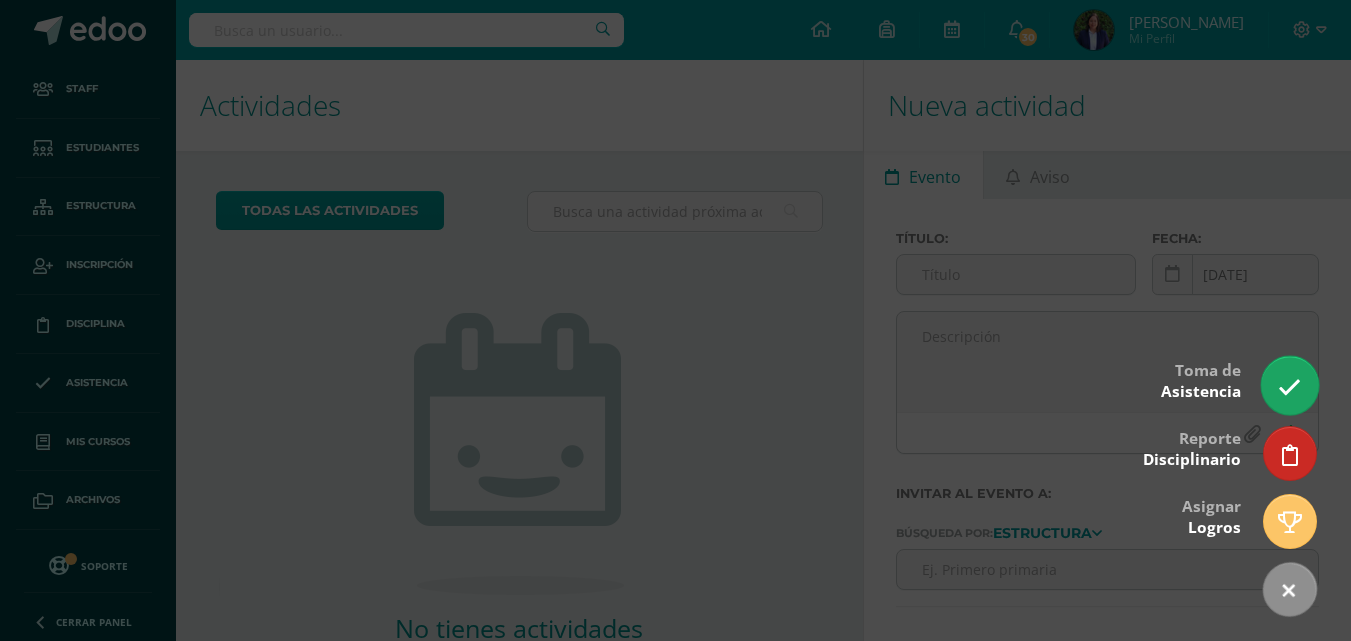 click at bounding box center [1289, 387] 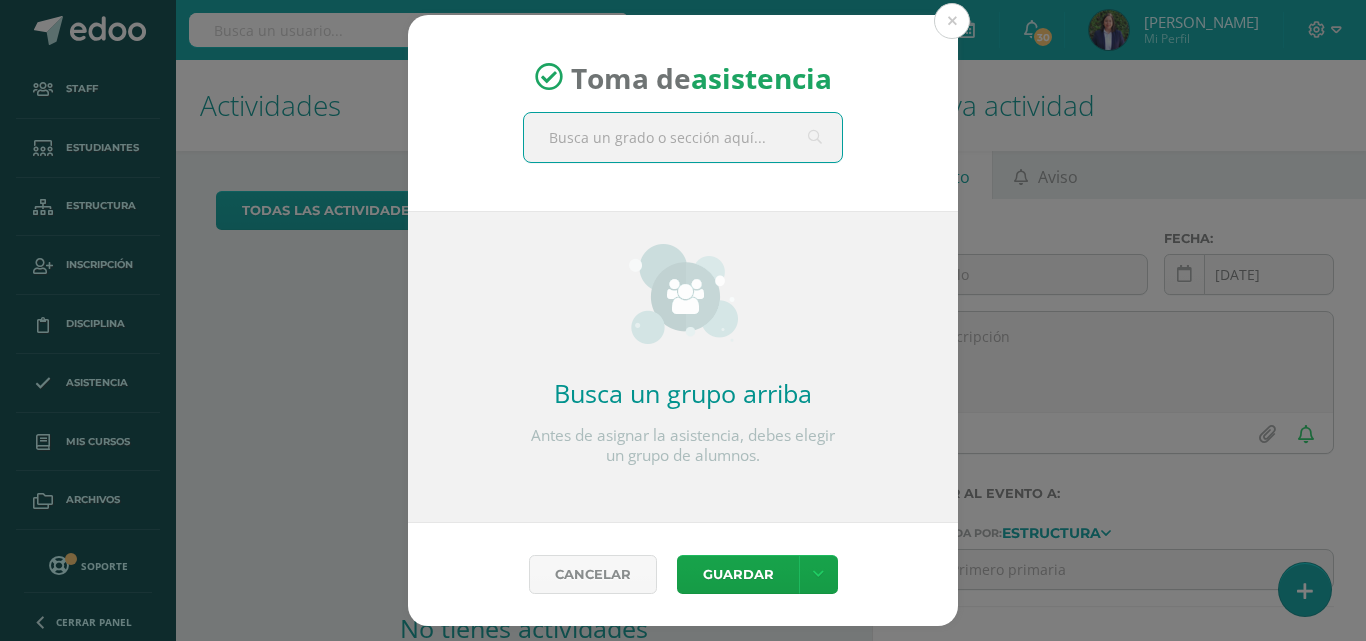 click at bounding box center (683, 137) 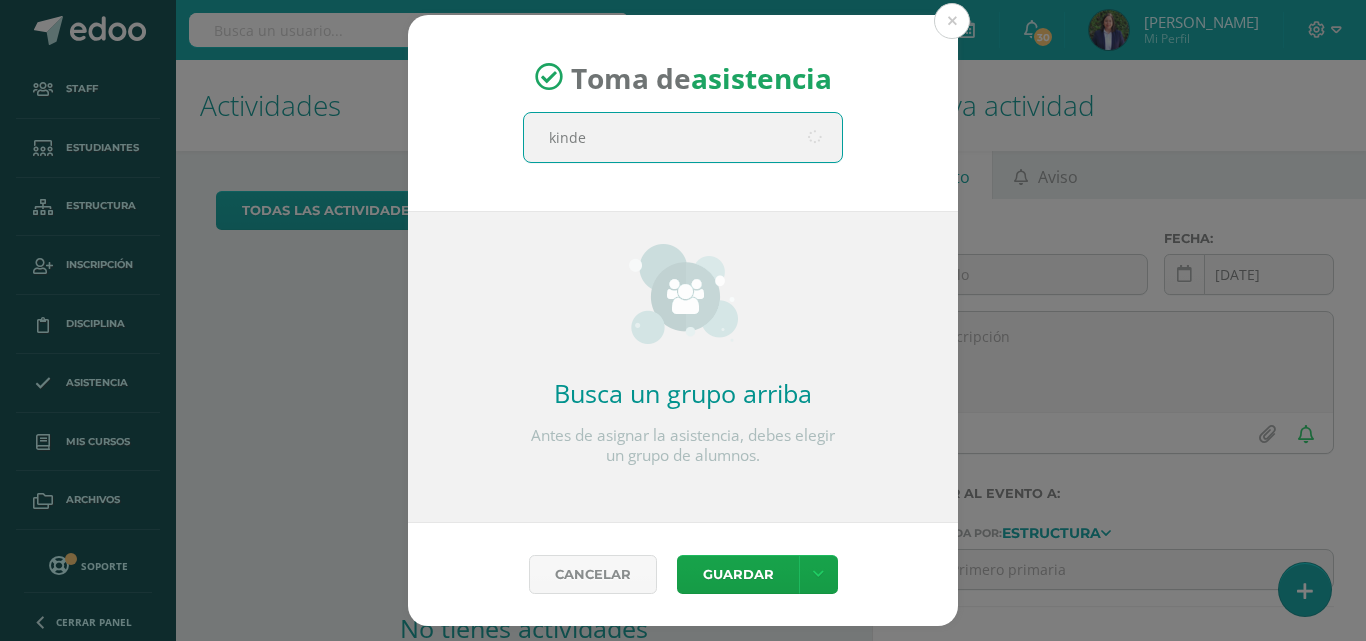 type on "kinder" 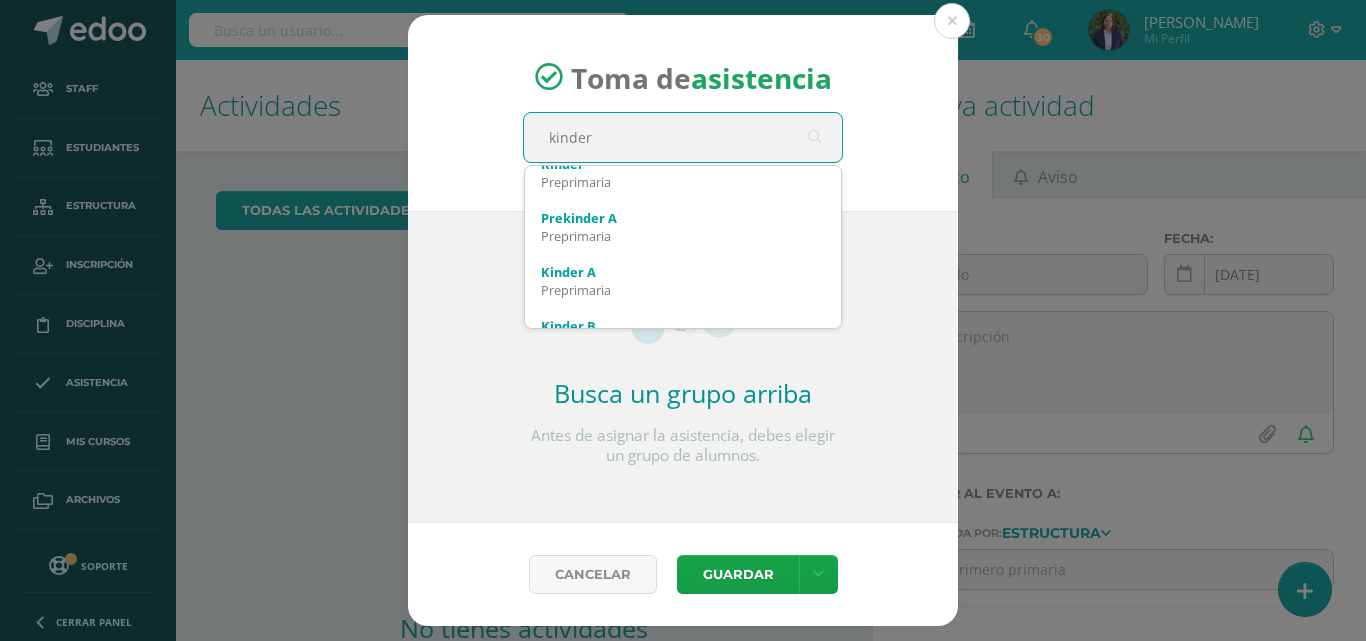 scroll, scrollTop: 118, scrollLeft: 0, axis: vertical 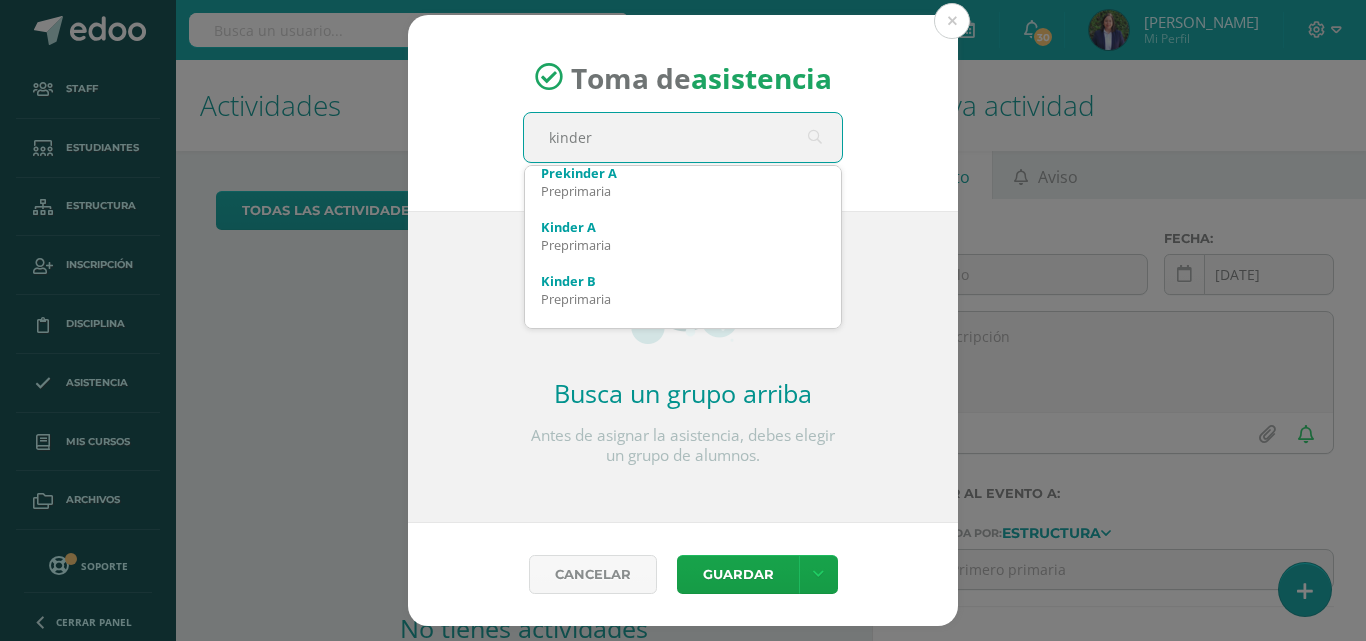 click on "Preprimaria" at bounding box center (683, 245) 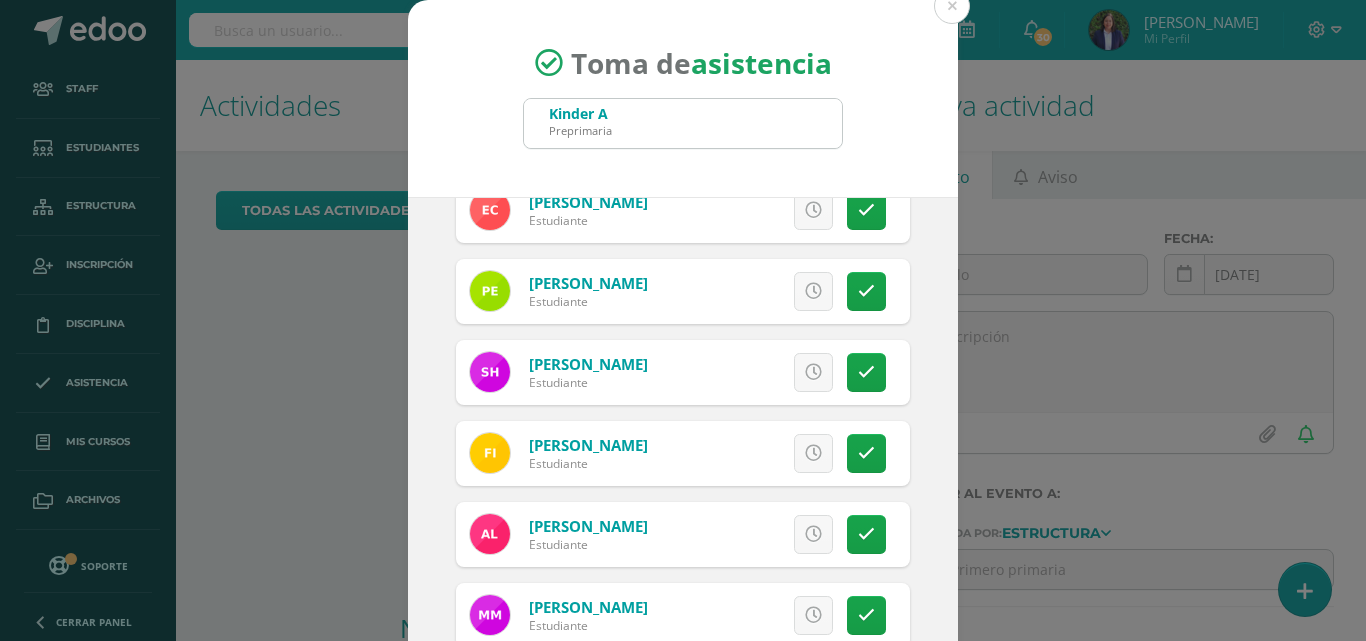 scroll, scrollTop: 355, scrollLeft: 0, axis: vertical 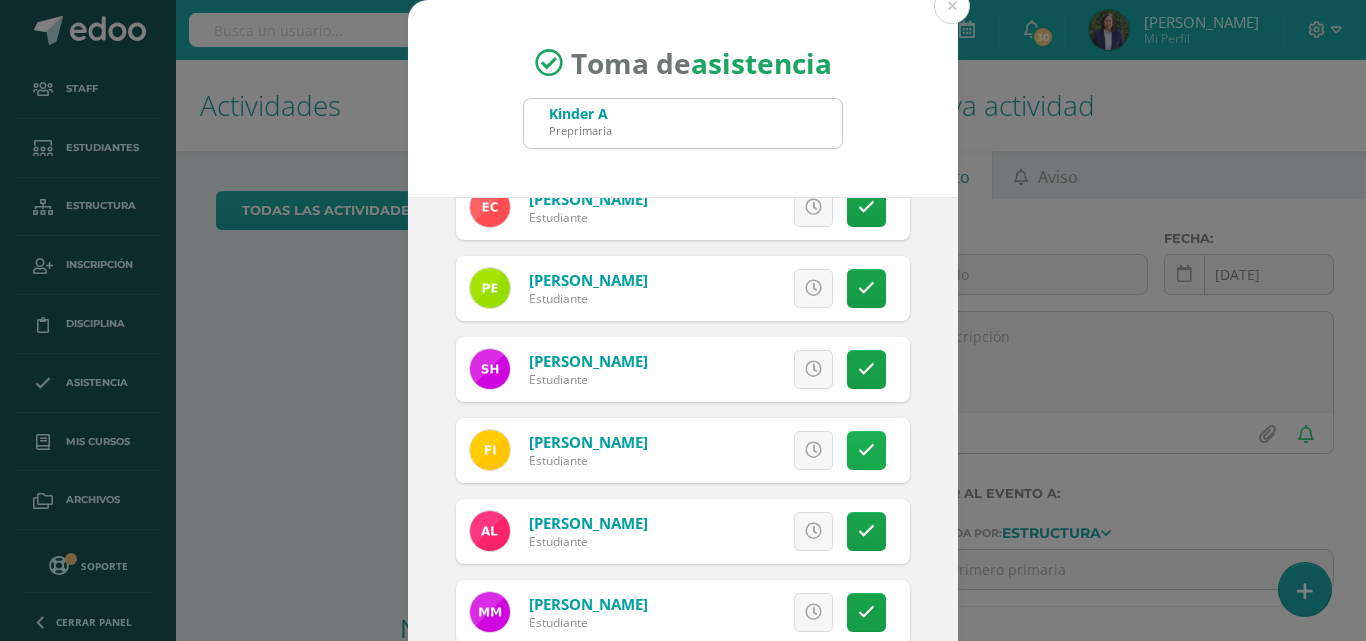 click at bounding box center (866, 450) 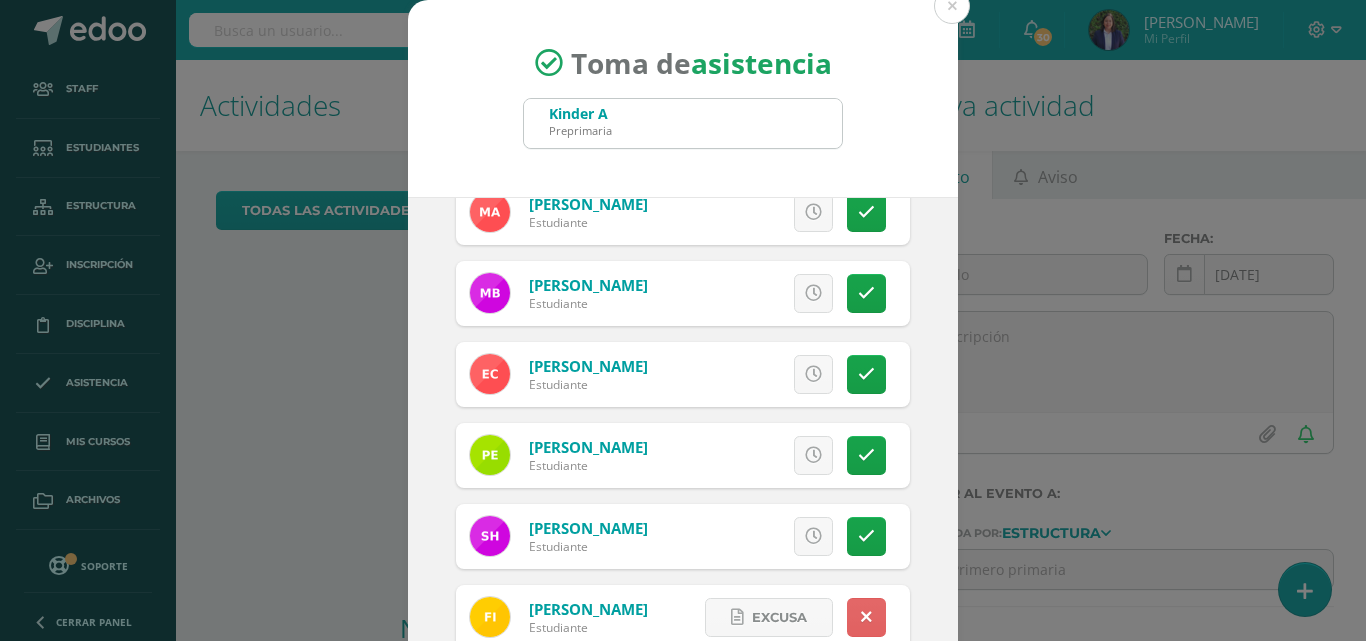 scroll, scrollTop: 158, scrollLeft: 0, axis: vertical 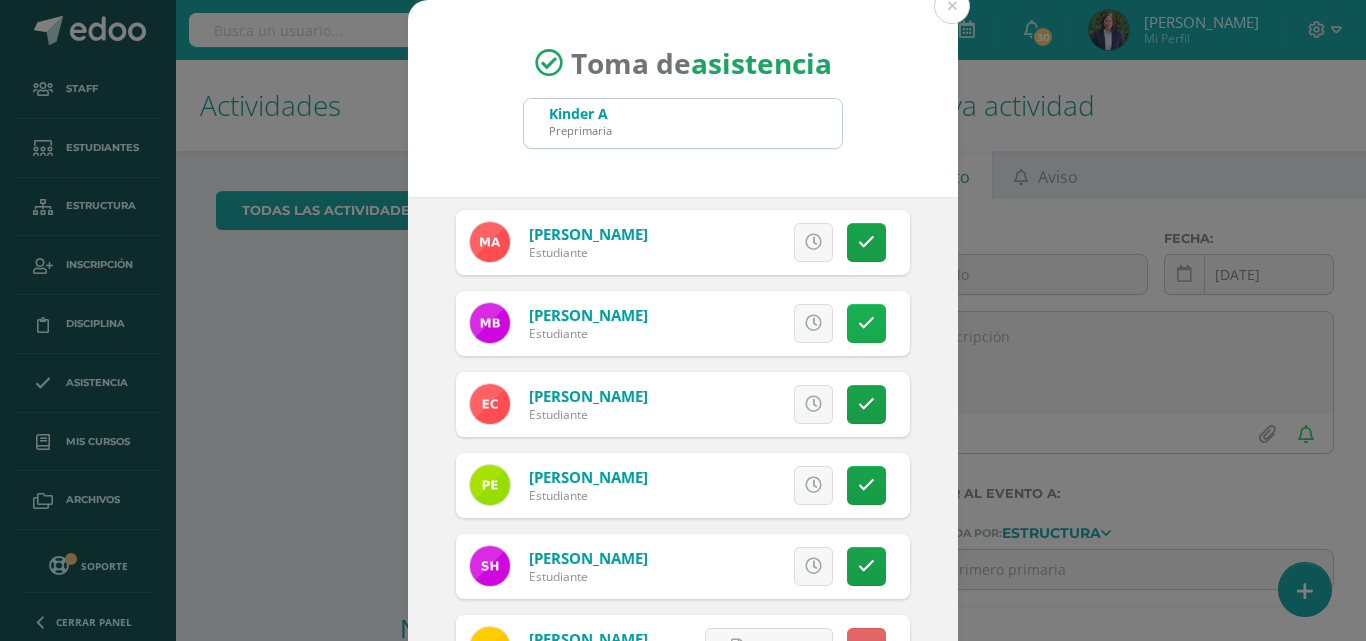 click at bounding box center [866, 323] 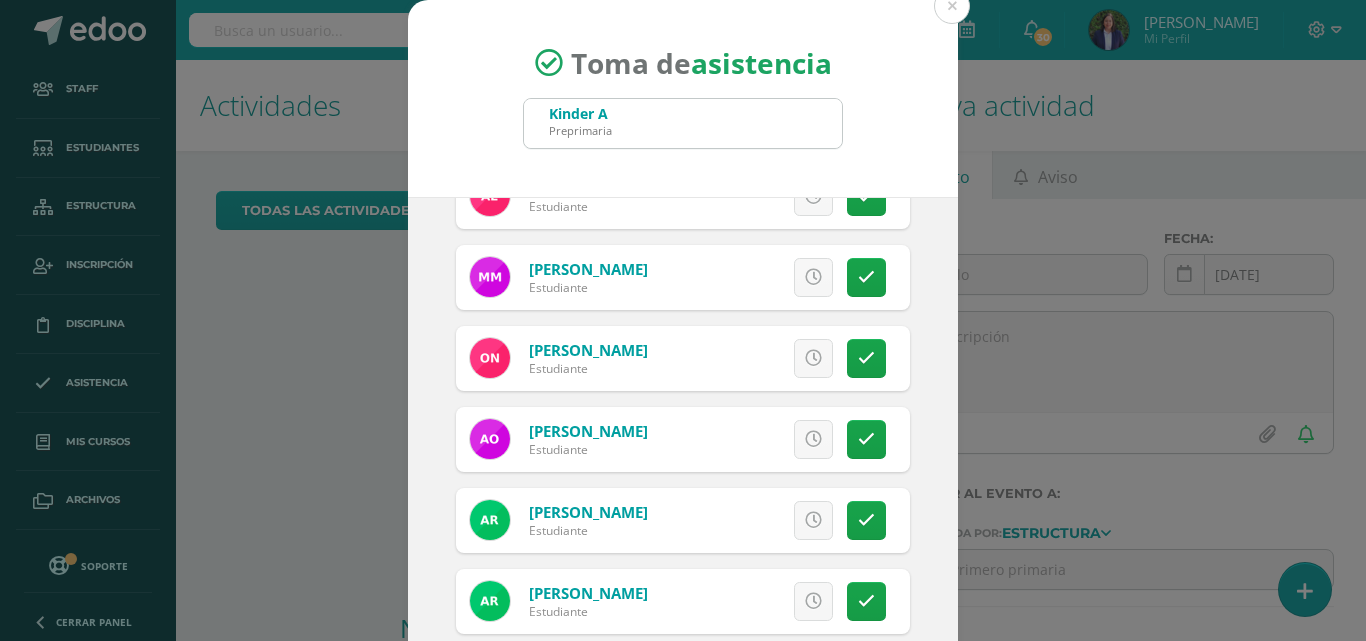 scroll, scrollTop: 704, scrollLeft: 0, axis: vertical 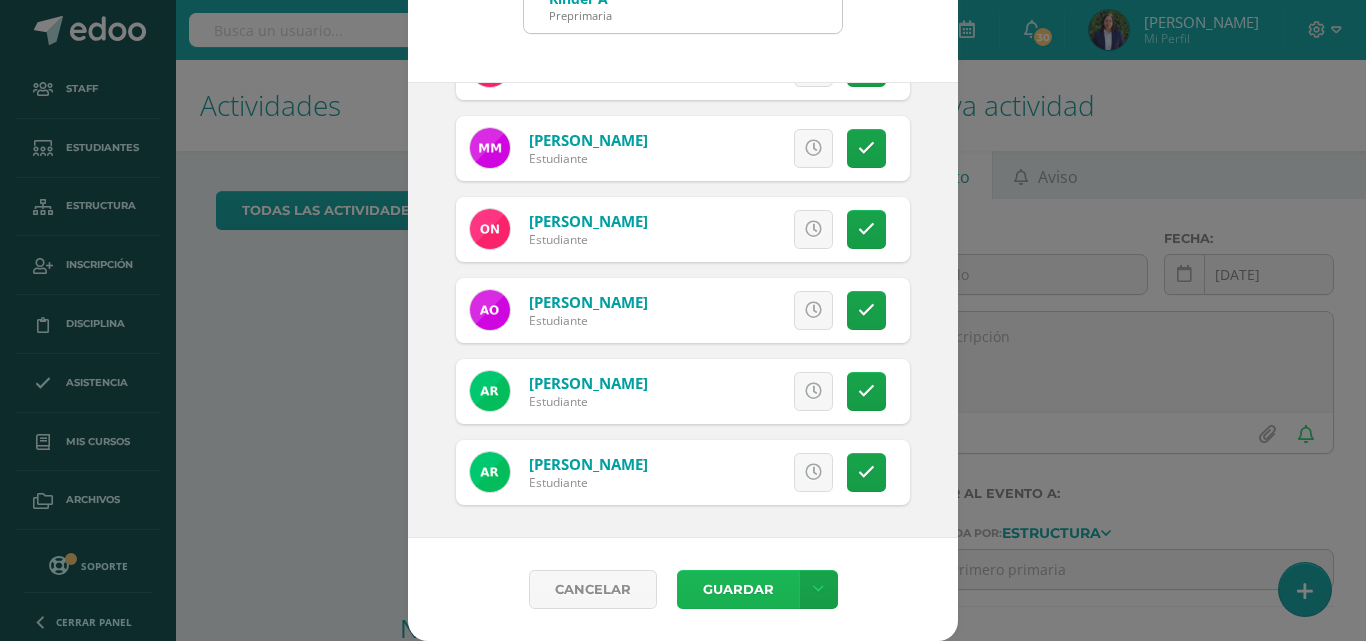 click on "Guardar" at bounding box center [738, 589] 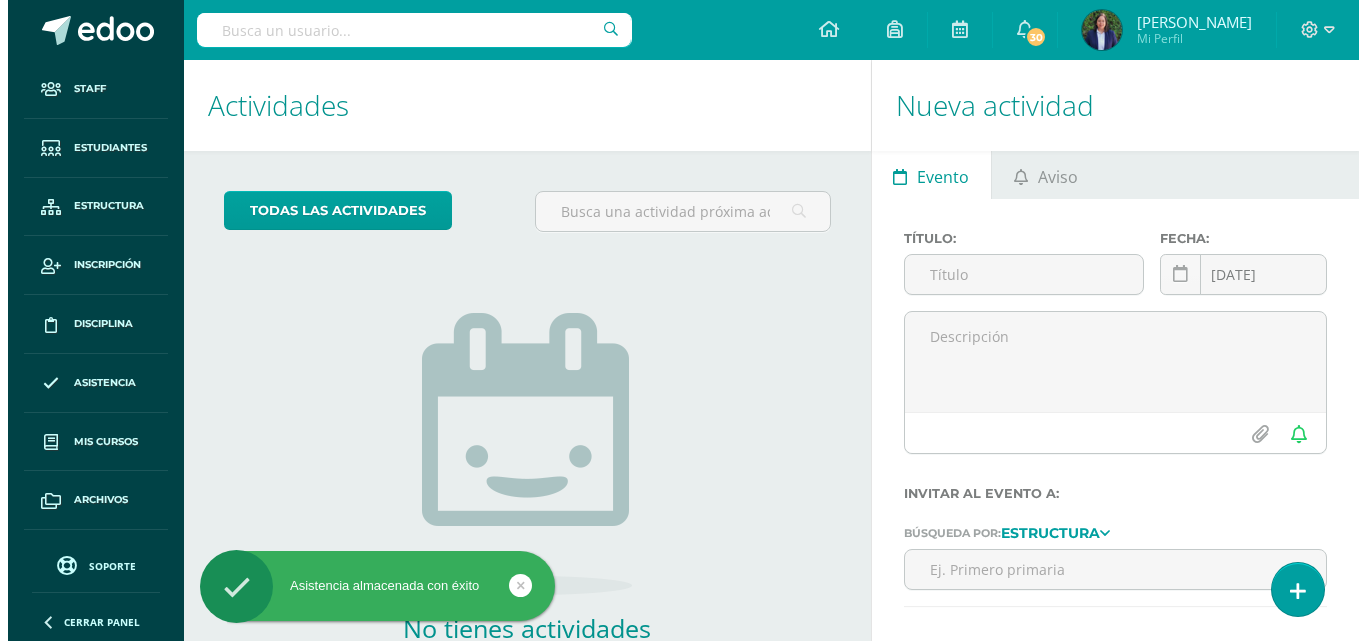 scroll, scrollTop: 0, scrollLeft: 0, axis: both 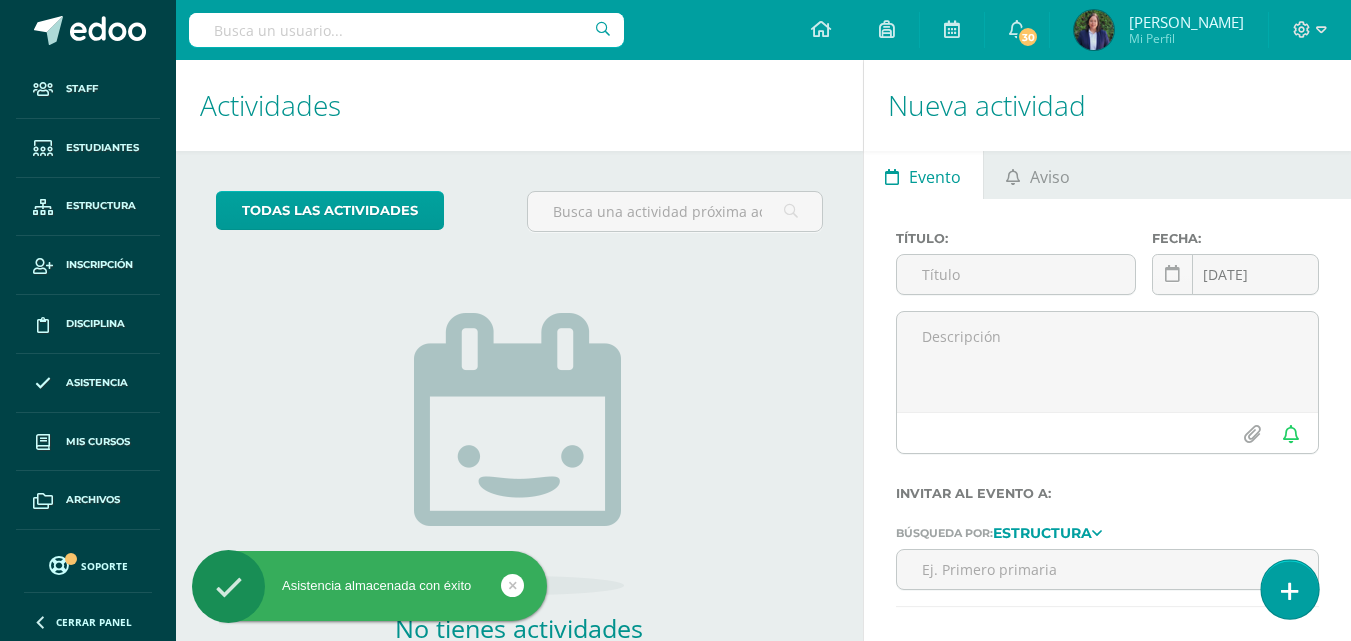 click at bounding box center (1290, 591) 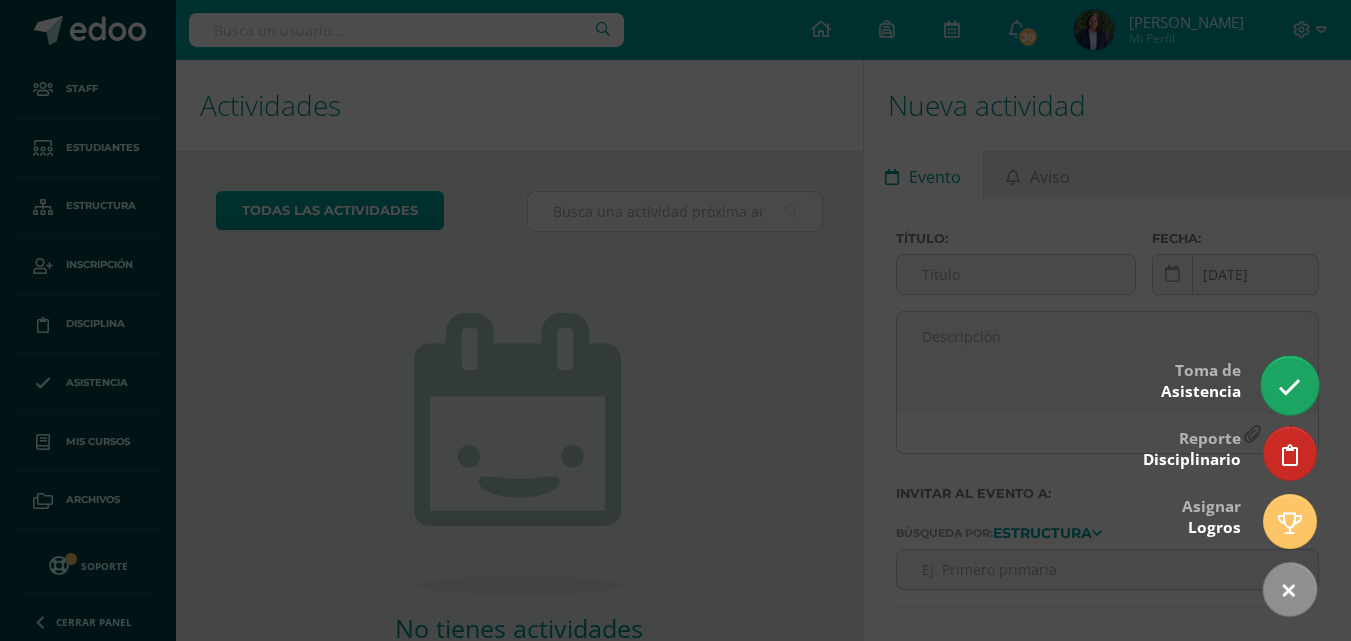 click at bounding box center [1289, 387] 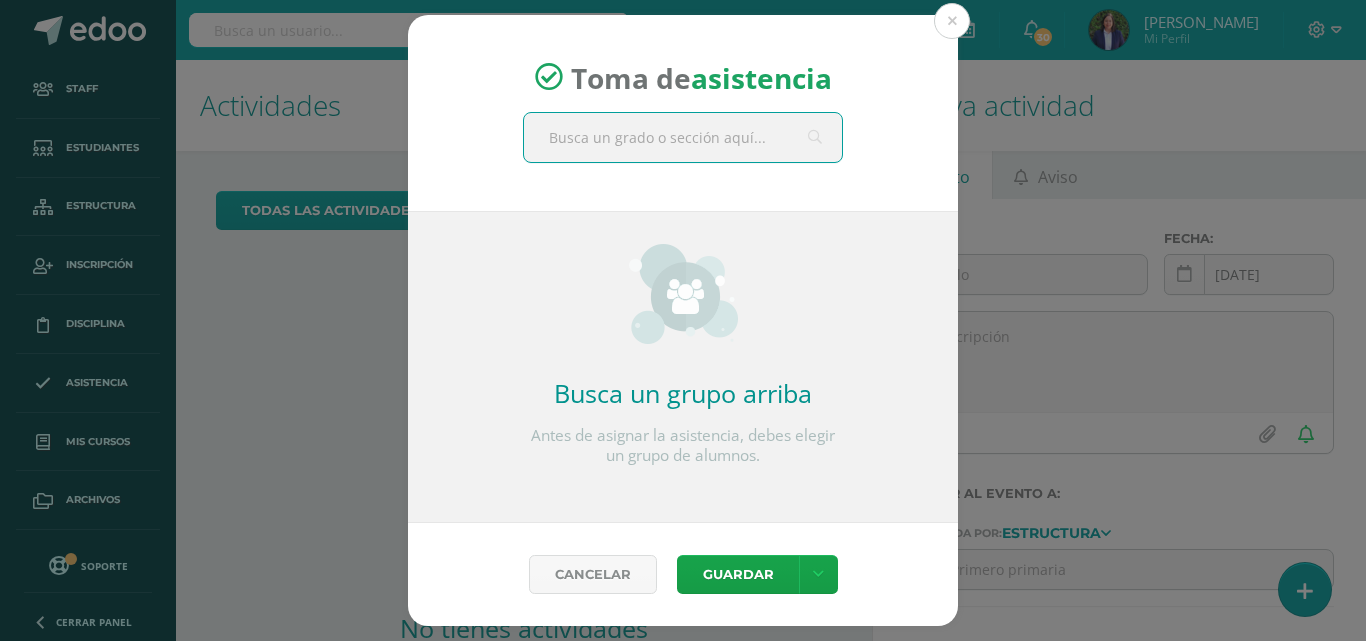 click at bounding box center [683, 137] 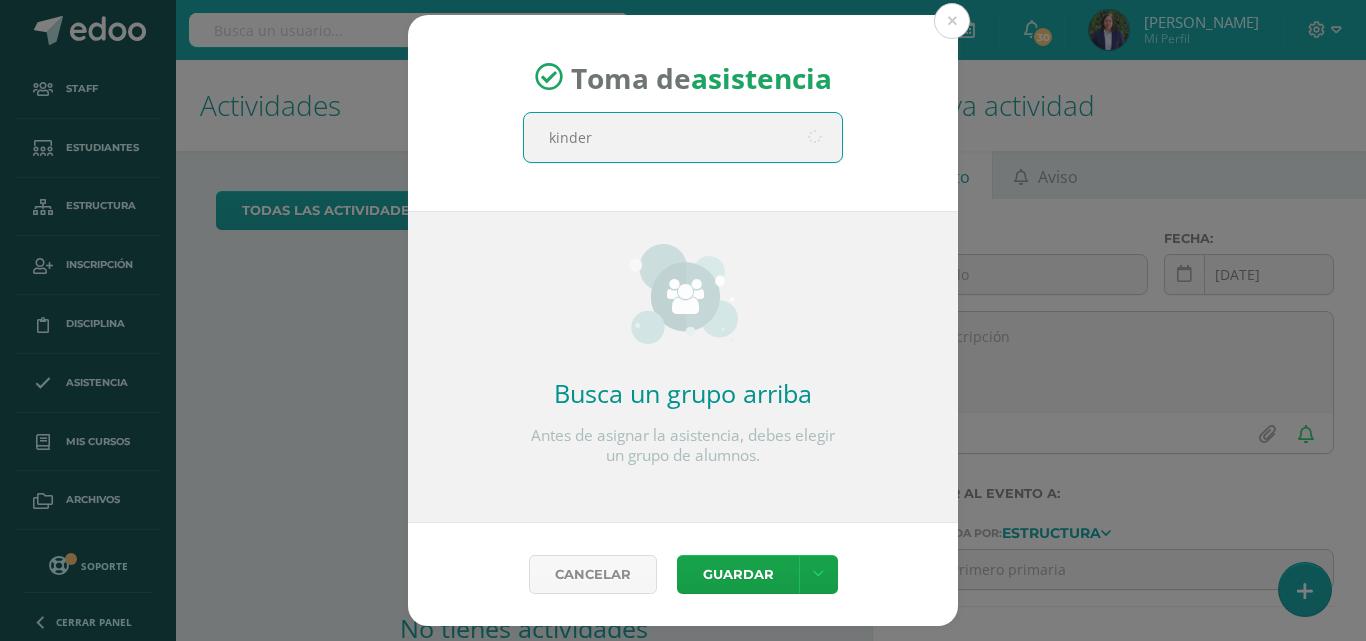 type on "kinder" 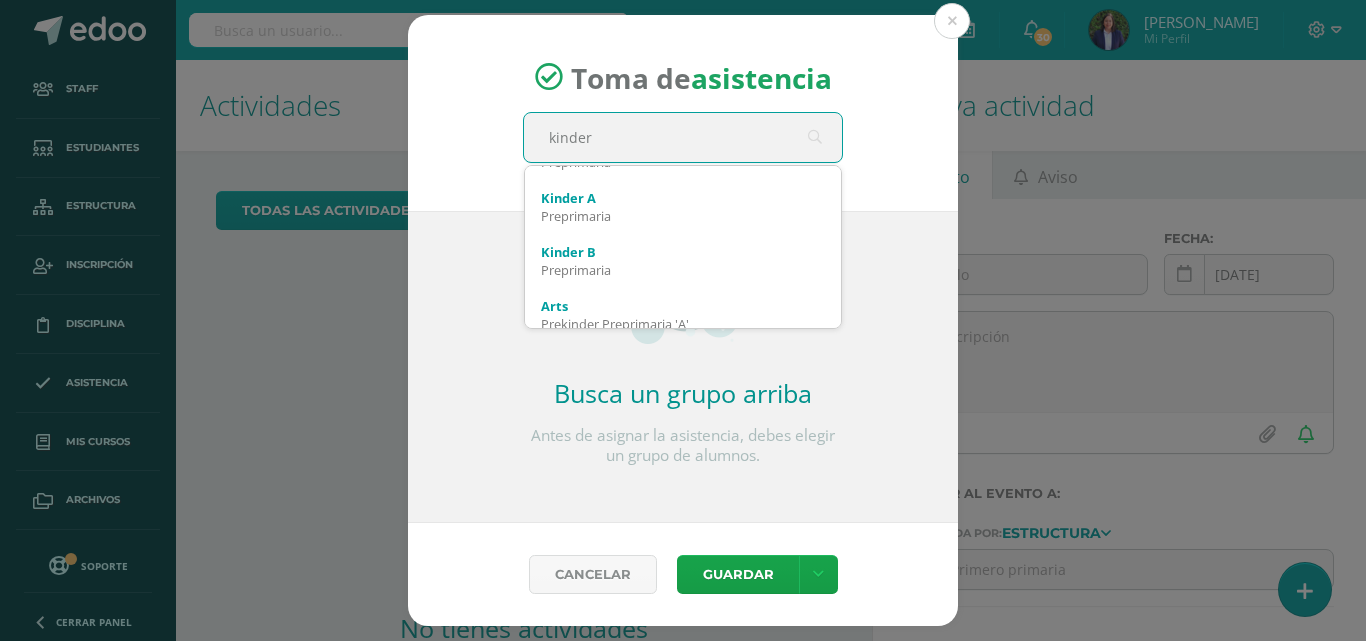 scroll, scrollTop: 151, scrollLeft: 0, axis: vertical 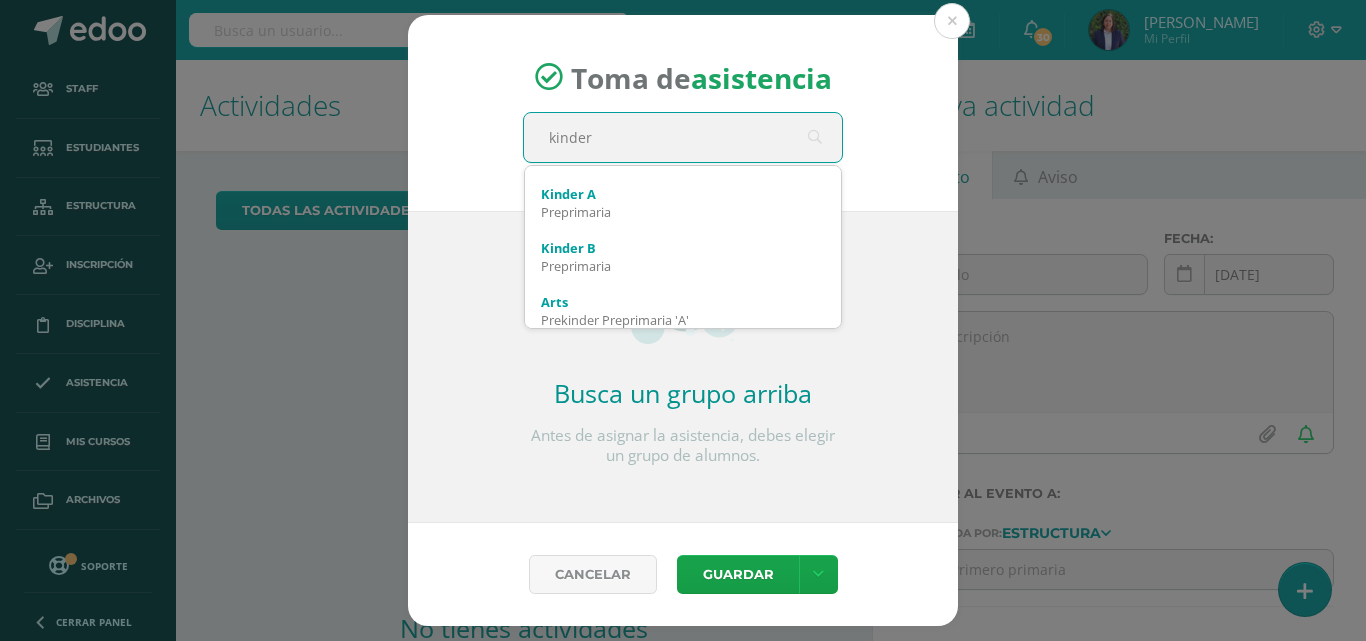 click on "Preprimaria" at bounding box center [683, 266] 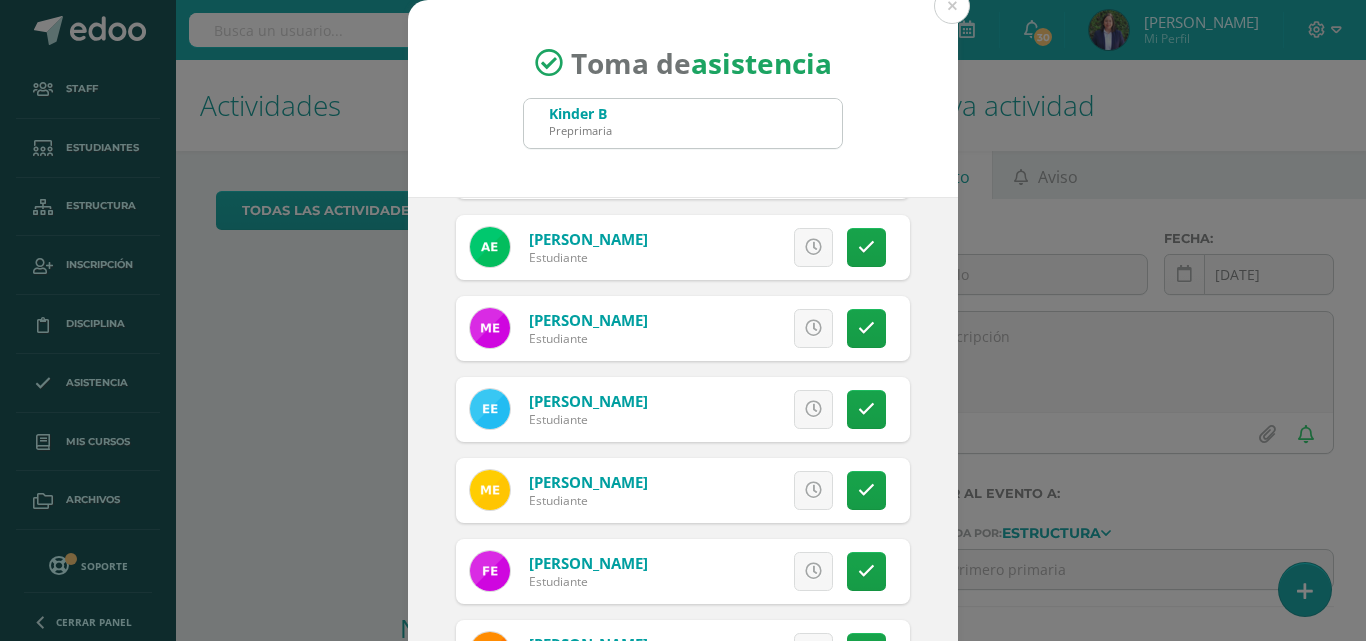 scroll, scrollTop: 486, scrollLeft: 0, axis: vertical 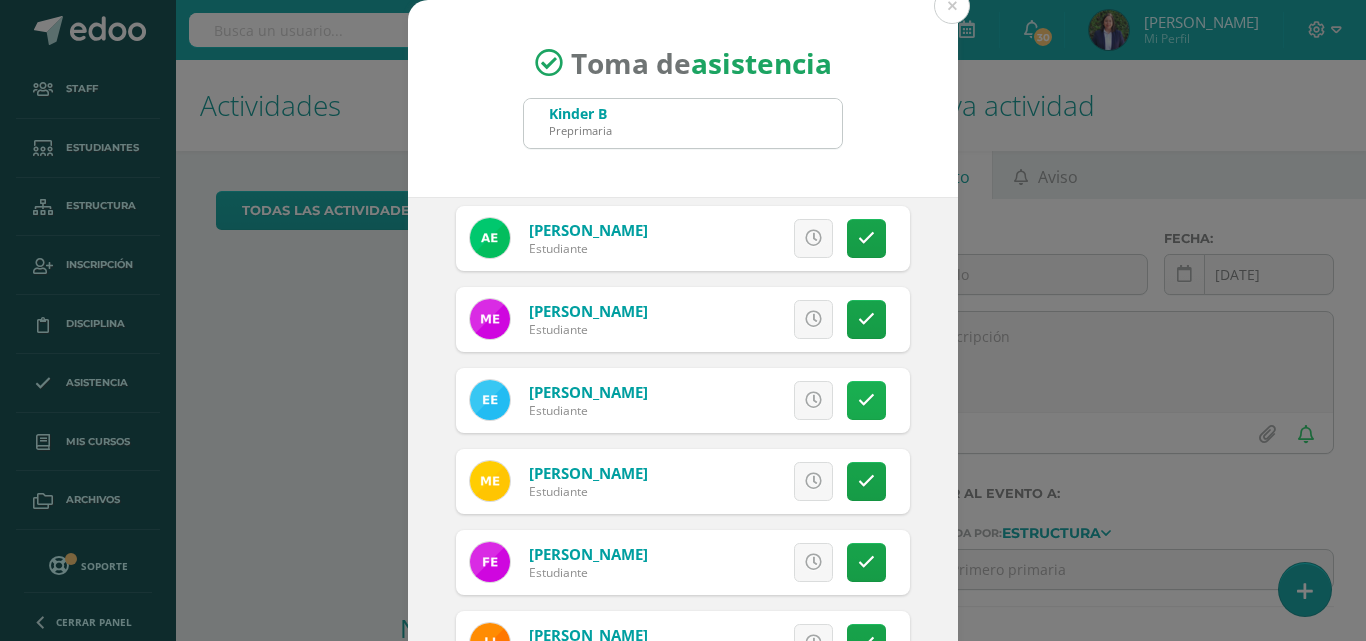 click at bounding box center [866, 400] 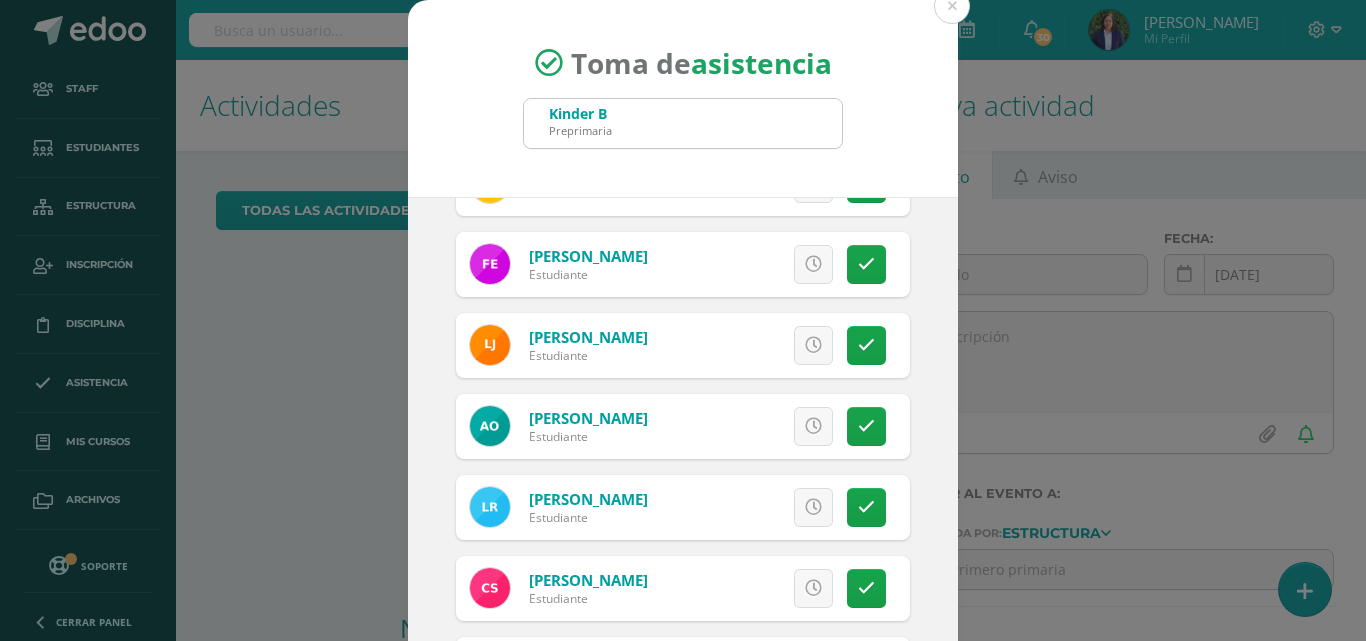 scroll, scrollTop: 866, scrollLeft: 0, axis: vertical 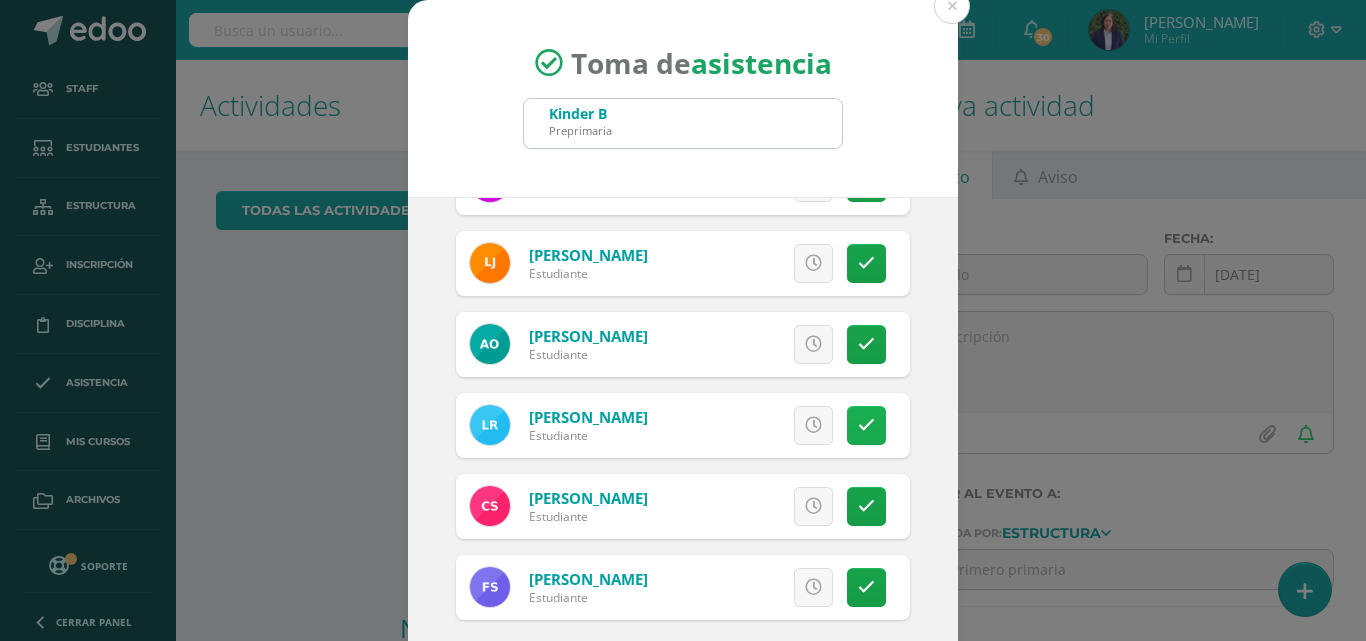 click at bounding box center (866, 425) 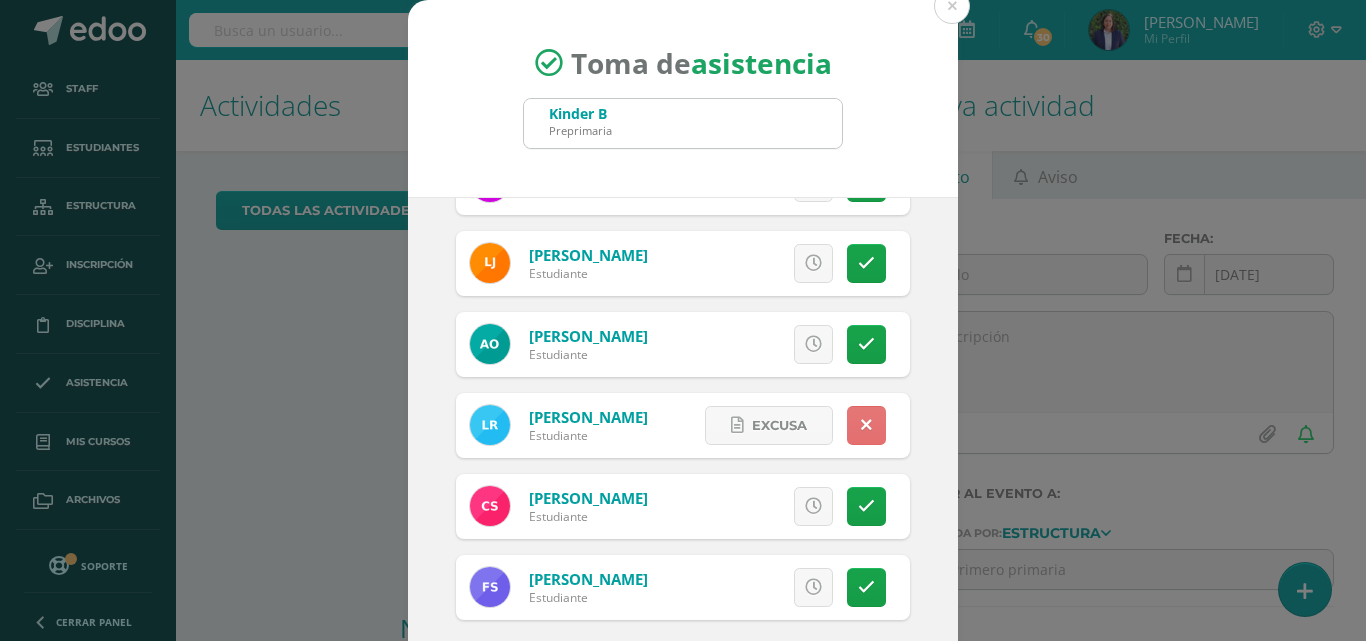 scroll, scrollTop: 115, scrollLeft: 0, axis: vertical 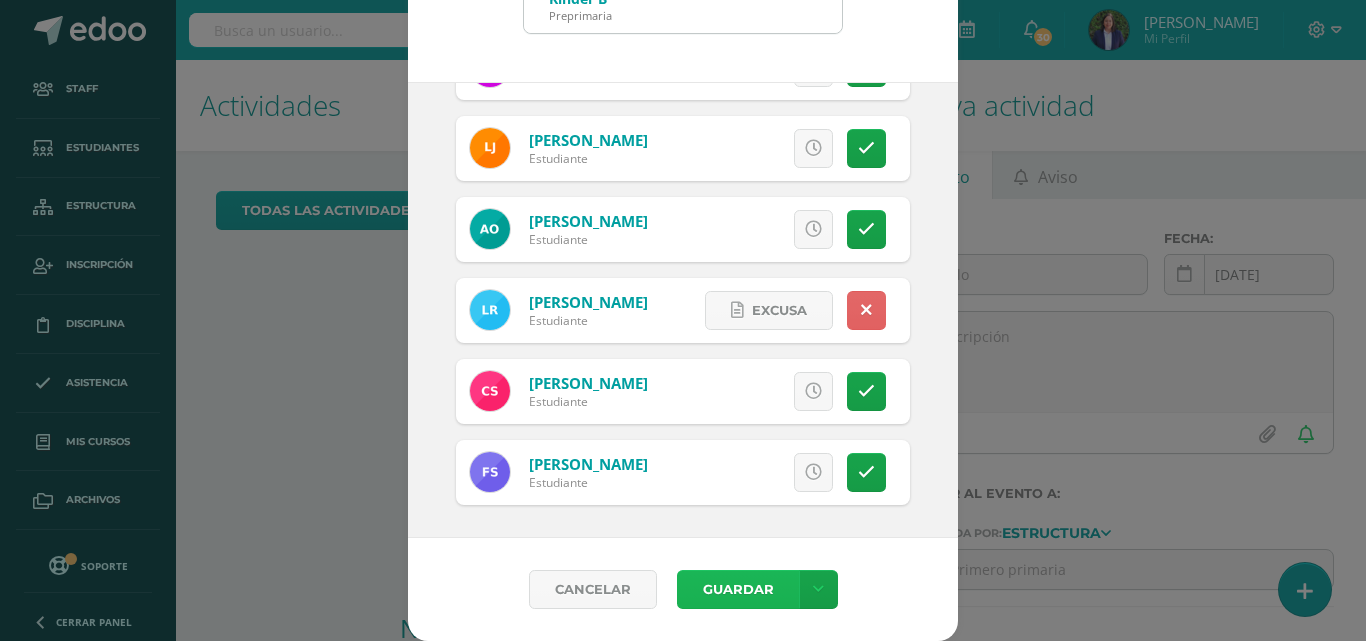 click on "Guardar" at bounding box center (738, 589) 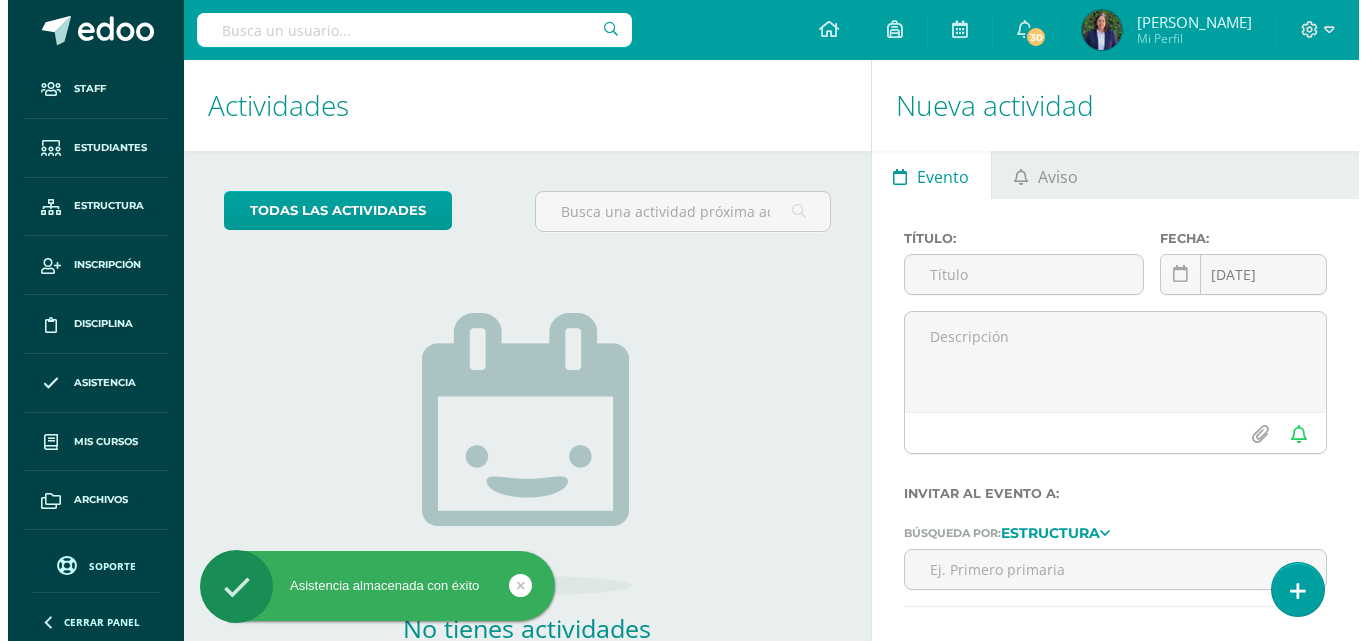 scroll, scrollTop: 0, scrollLeft: 0, axis: both 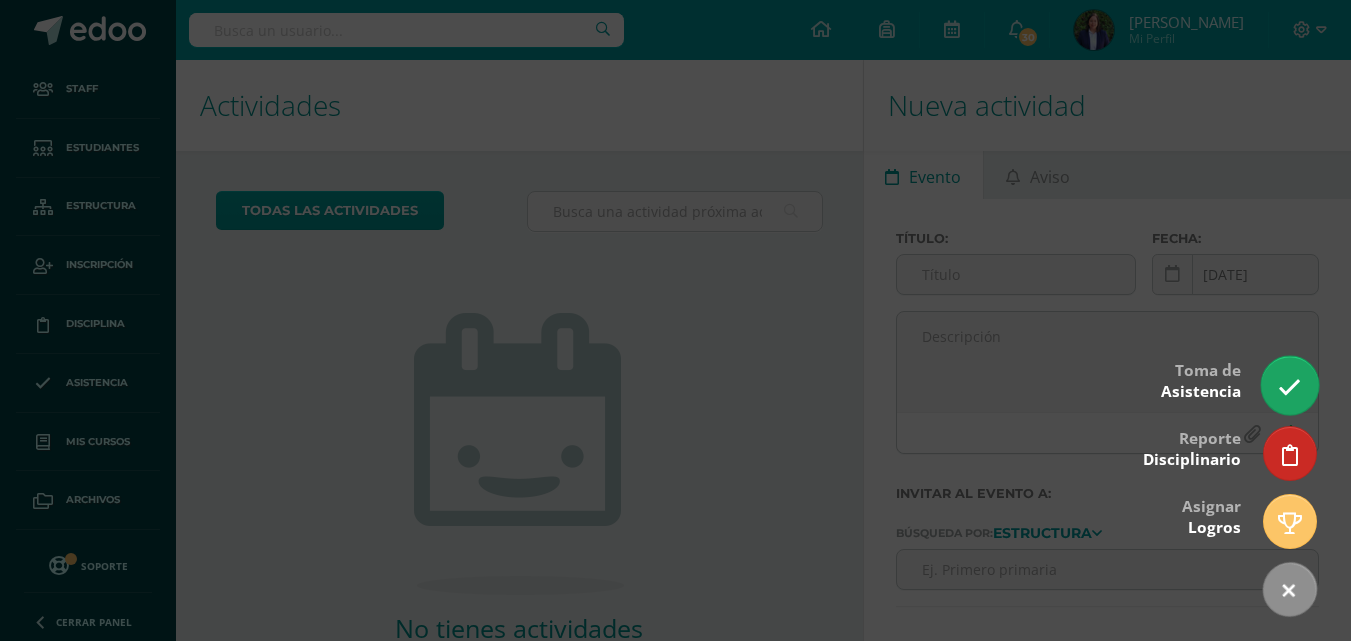 click at bounding box center (1289, 387) 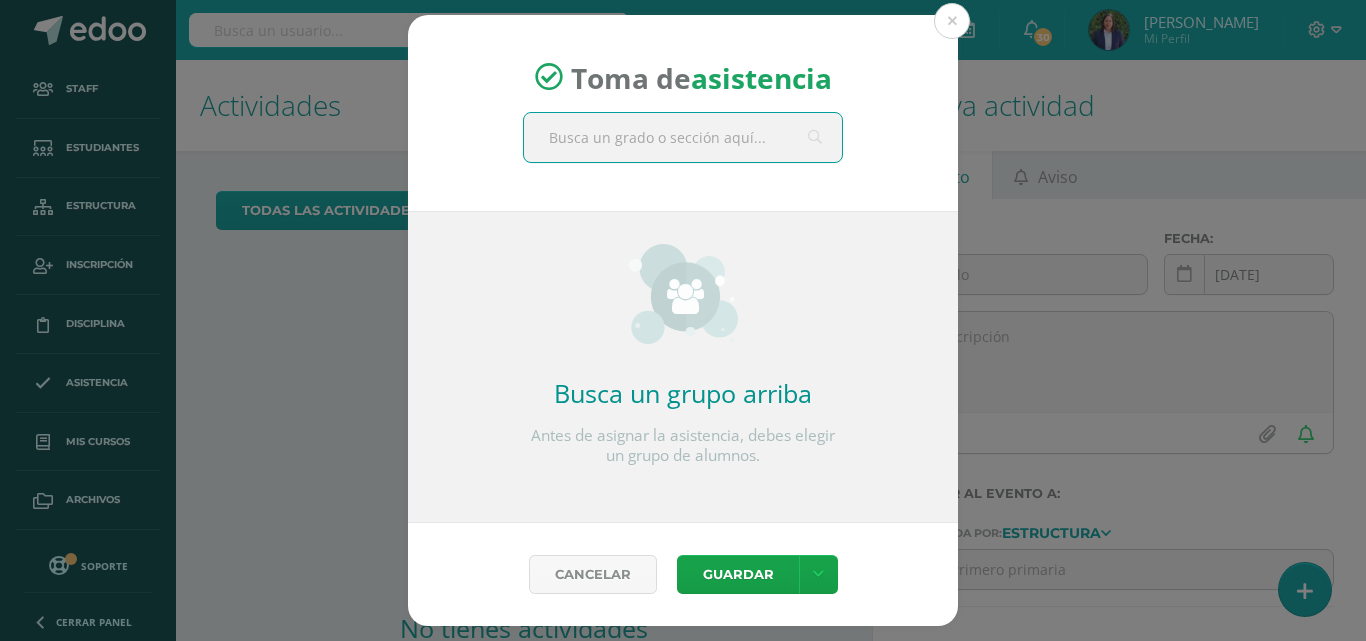 click at bounding box center [683, 137] 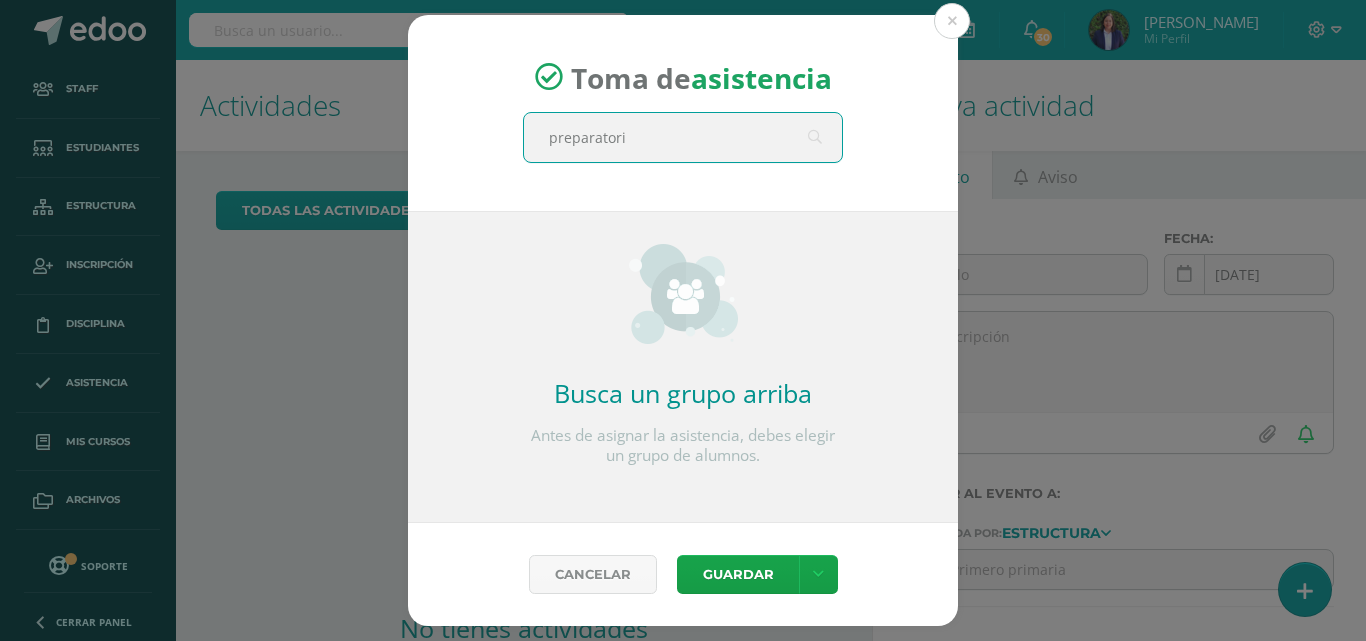 type on "preparatoria" 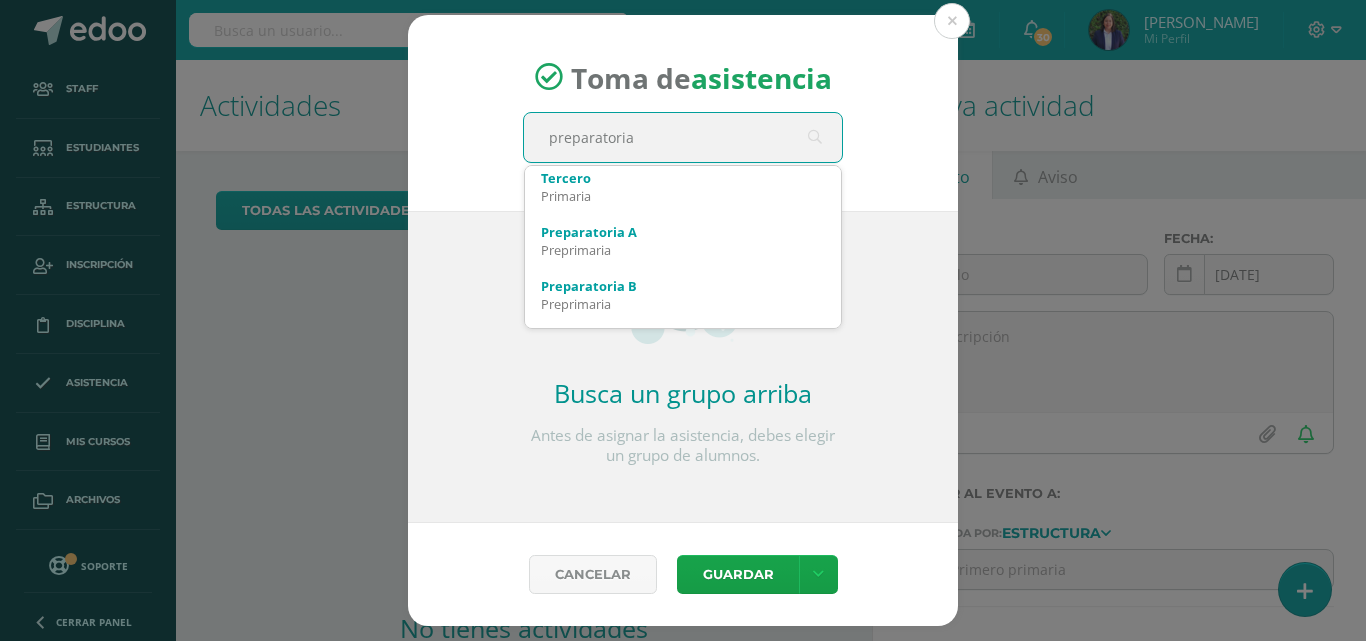 scroll, scrollTop: 1086, scrollLeft: 0, axis: vertical 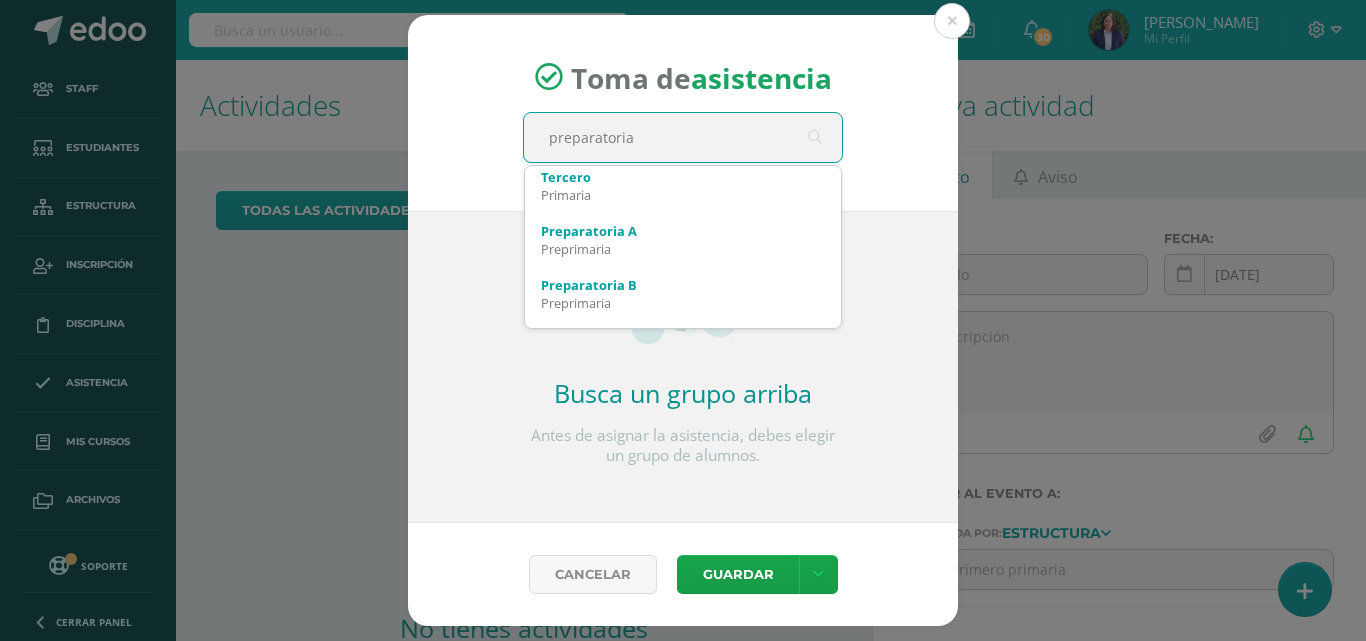 click on "Preprimaria" at bounding box center [683, 249] 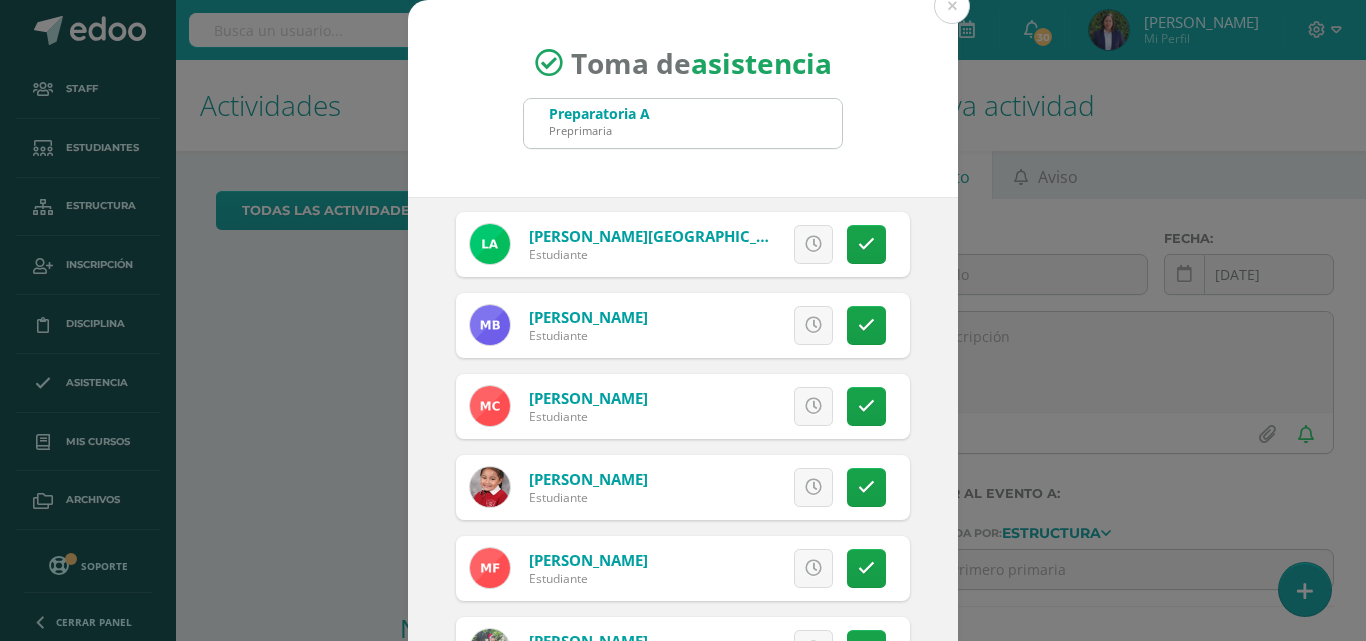 scroll, scrollTop: 126, scrollLeft: 0, axis: vertical 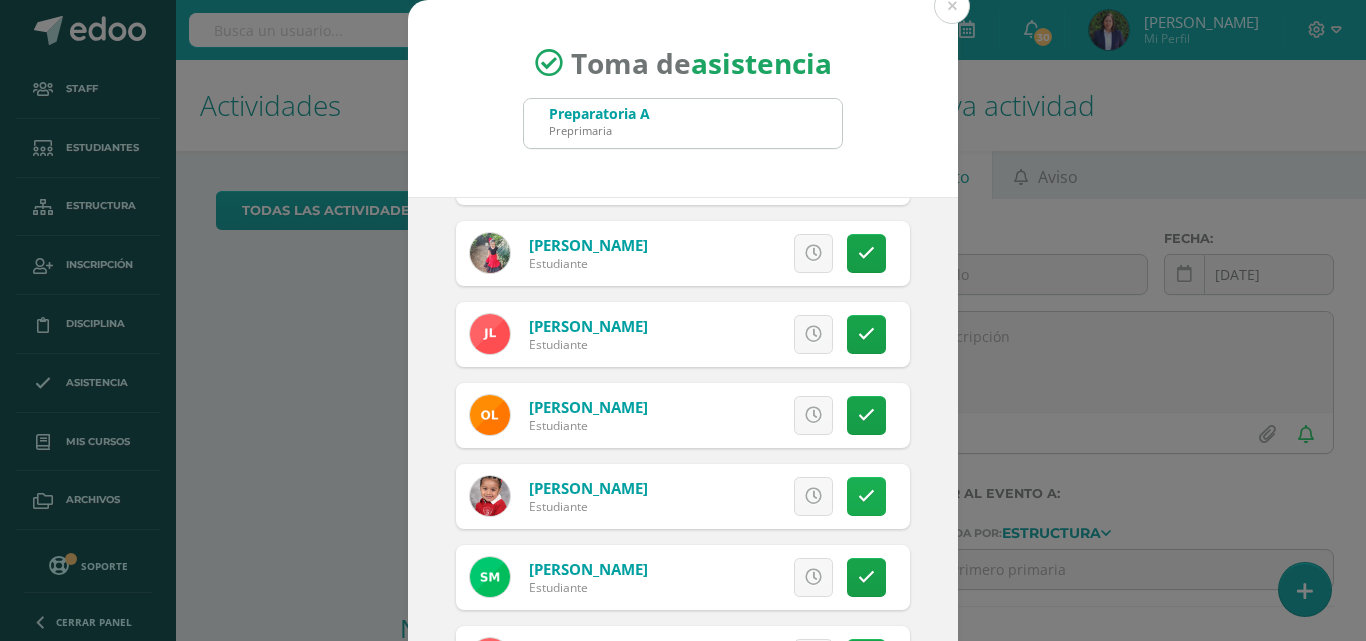 click at bounding box center (866, 496) 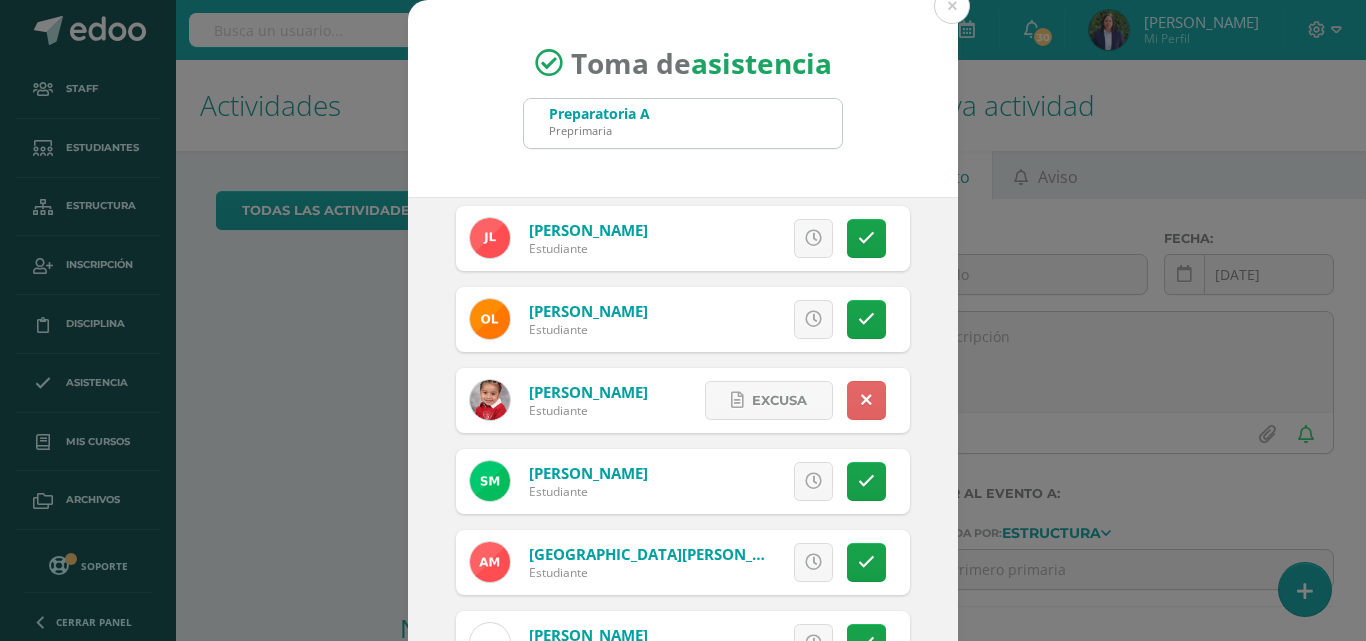 scroll, scrollTop: 623, scrollLeft: 0, axis: vertical 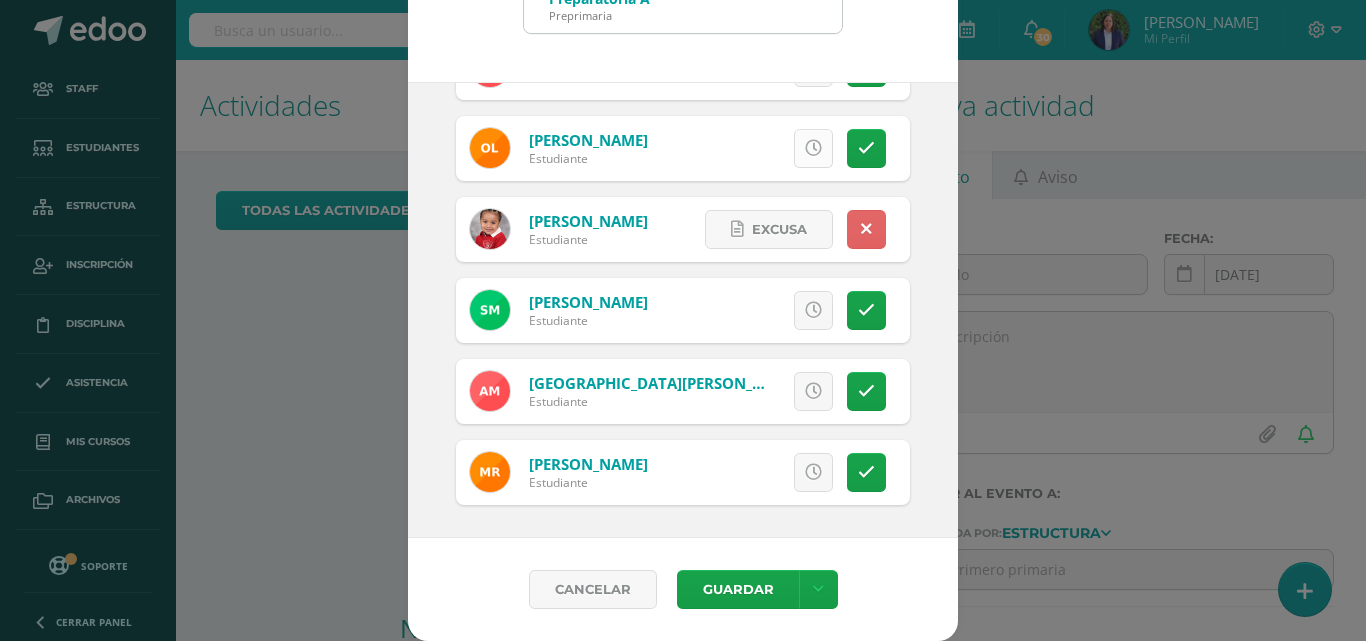 click at bounding box center (813, 148) 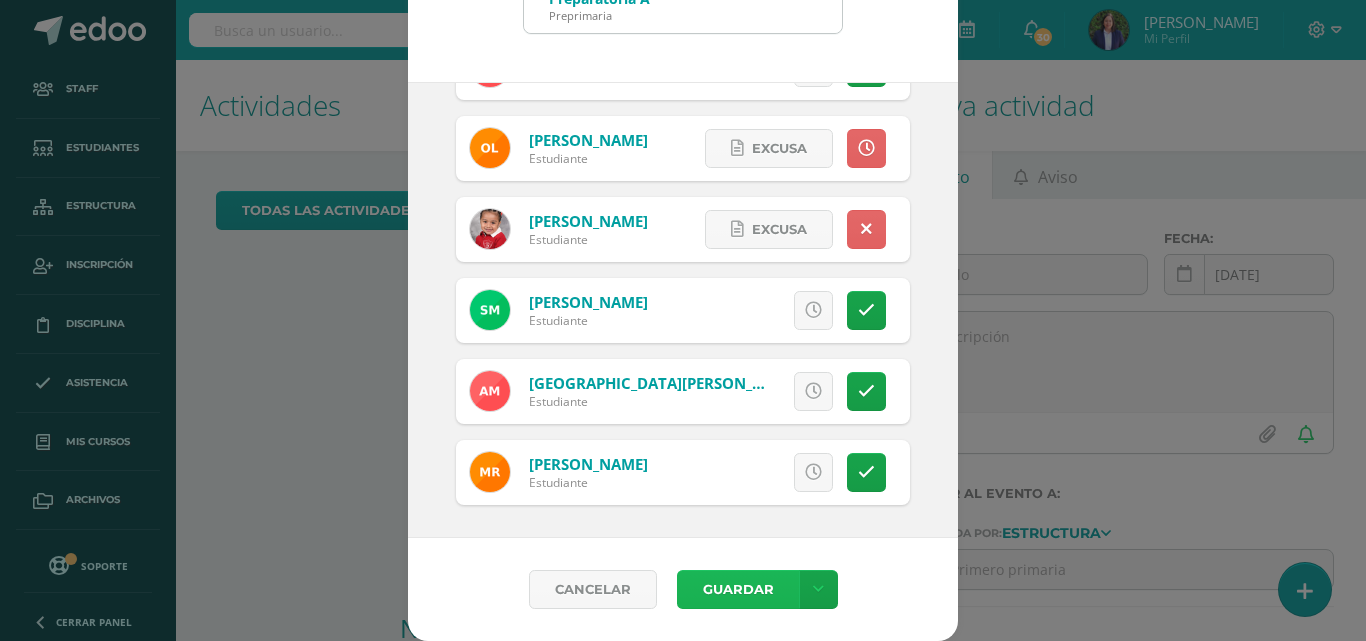 click on "Guardar" at bounding box center [738, 589] 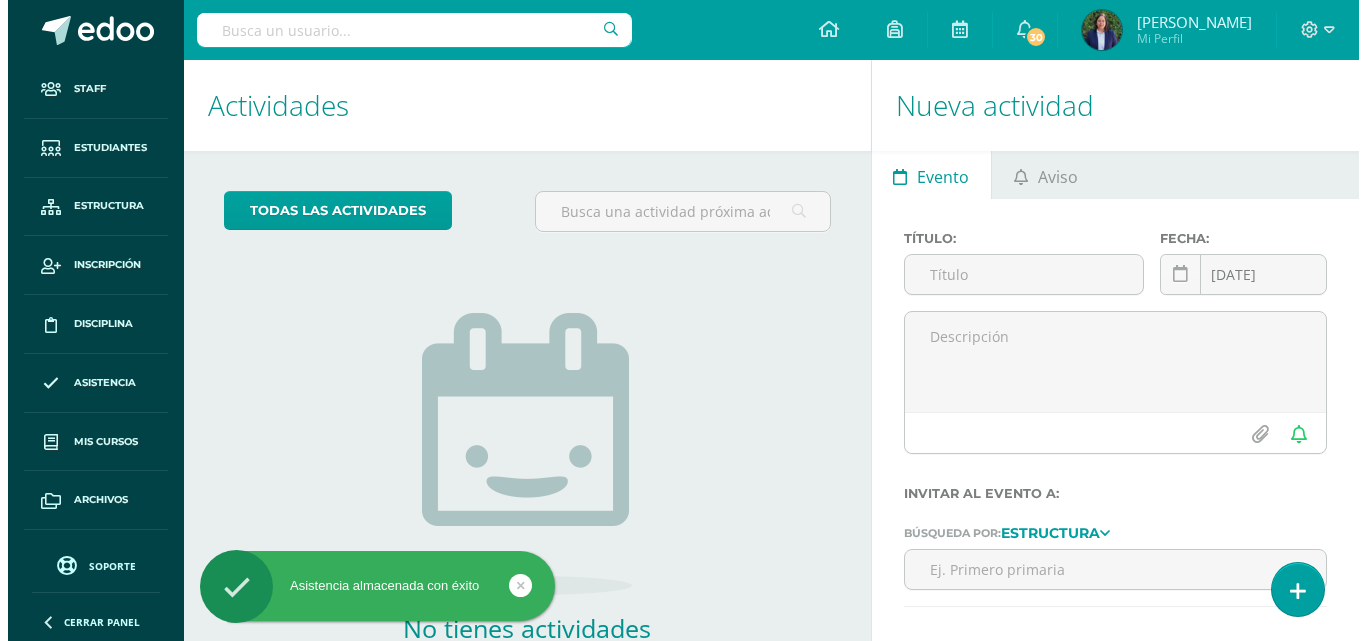 scroll, scrollTop: 0, scrollLeft: 0, axis: both 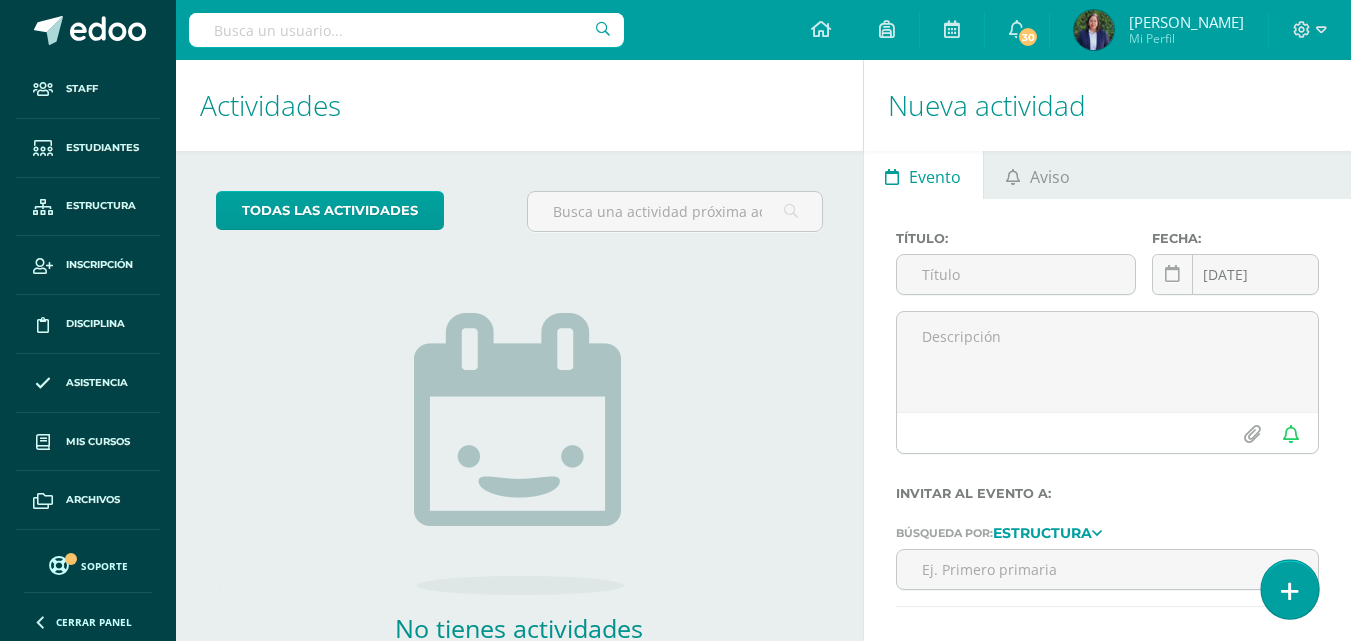 click at bounding box center [1290, 591] 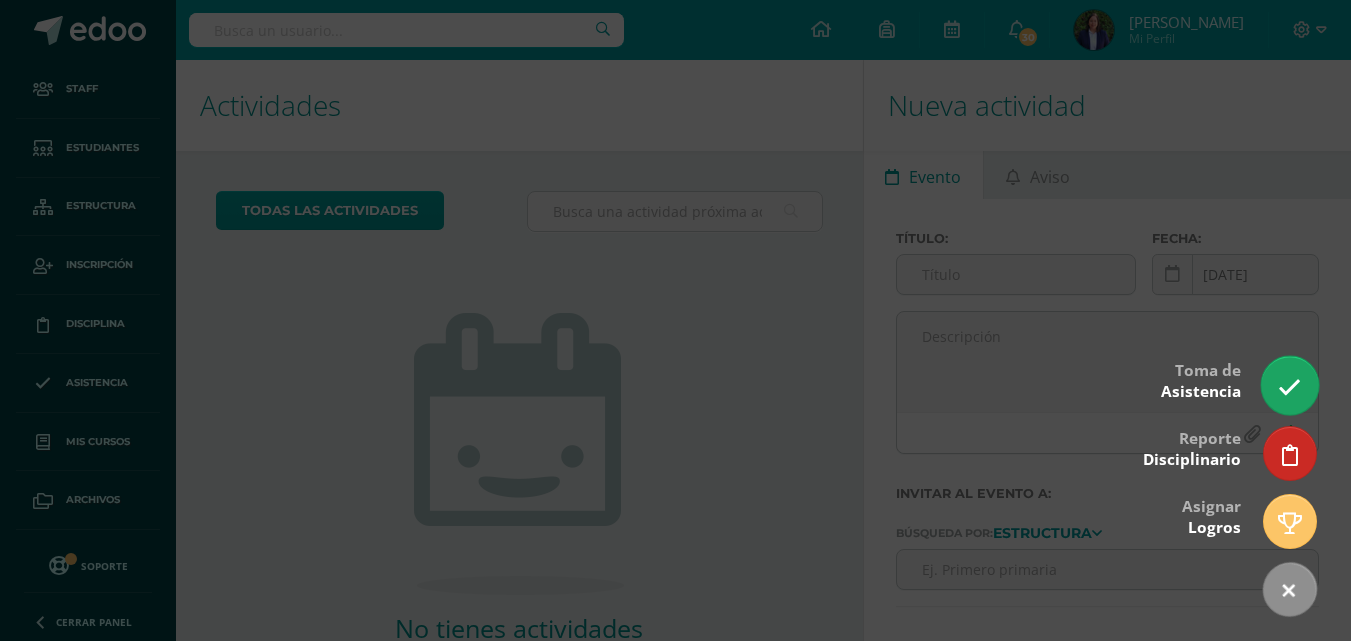 click at bounding box center (1289, 385) 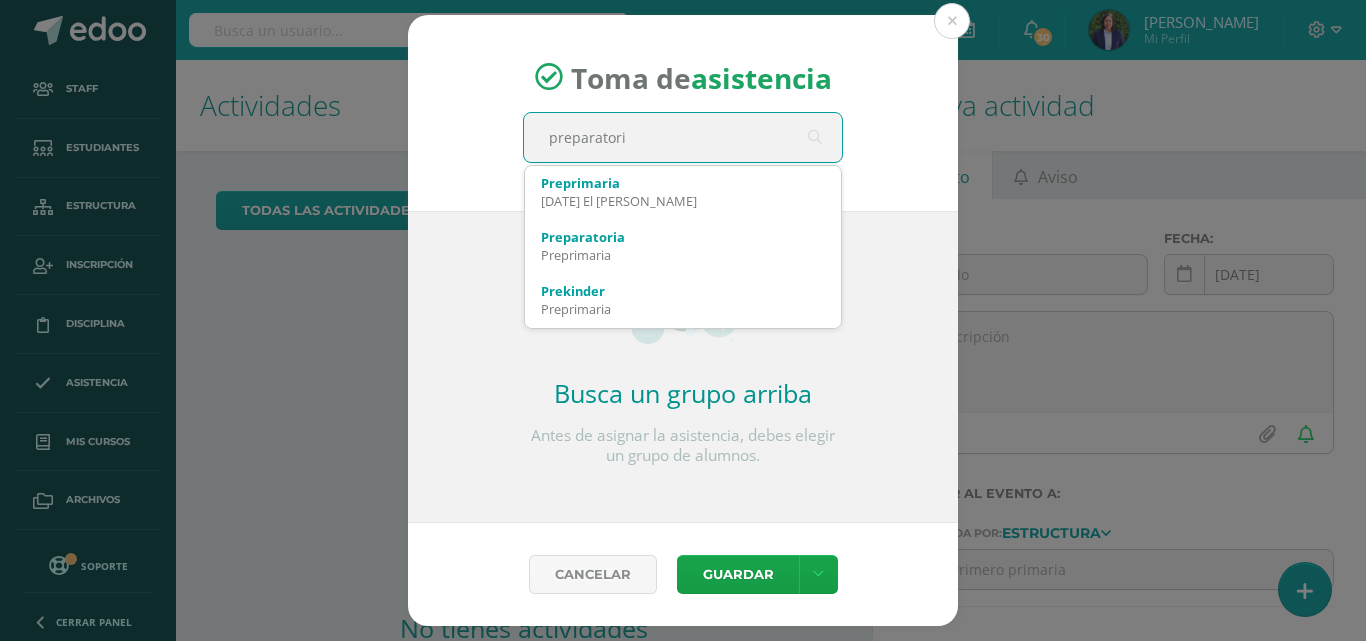 type on "preparatoria" 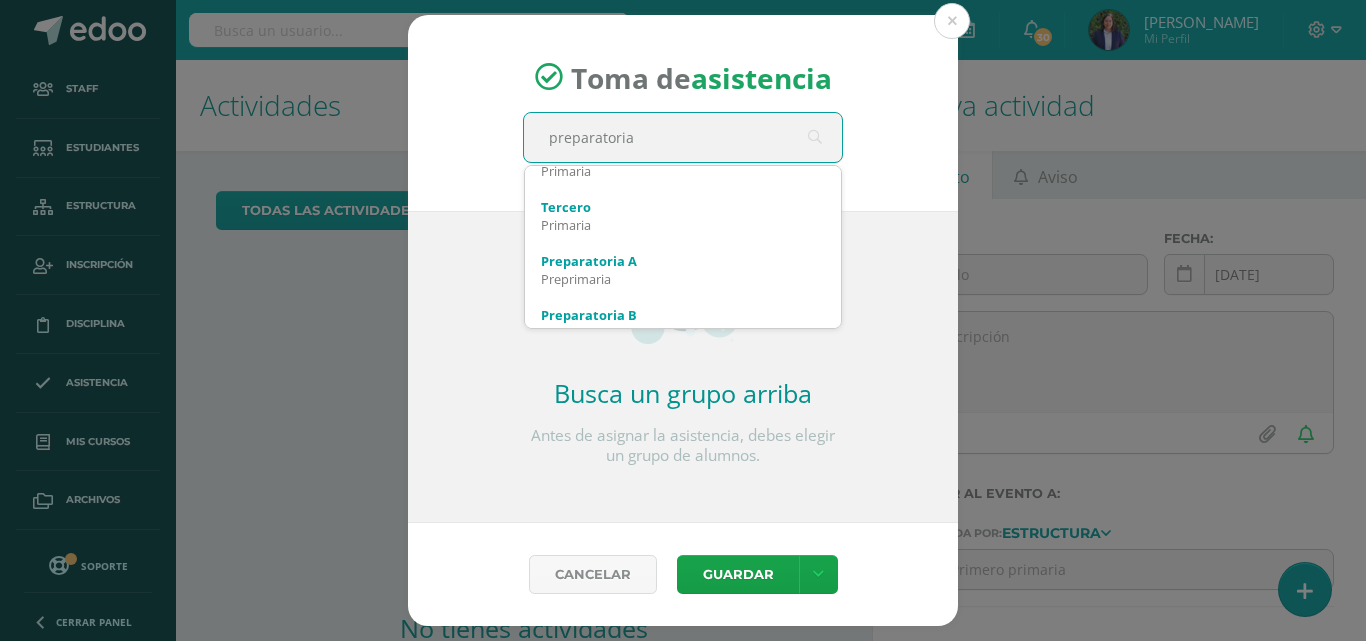 scroll, scrollTop: 1104, scrollLeft: 0, axis: vertical 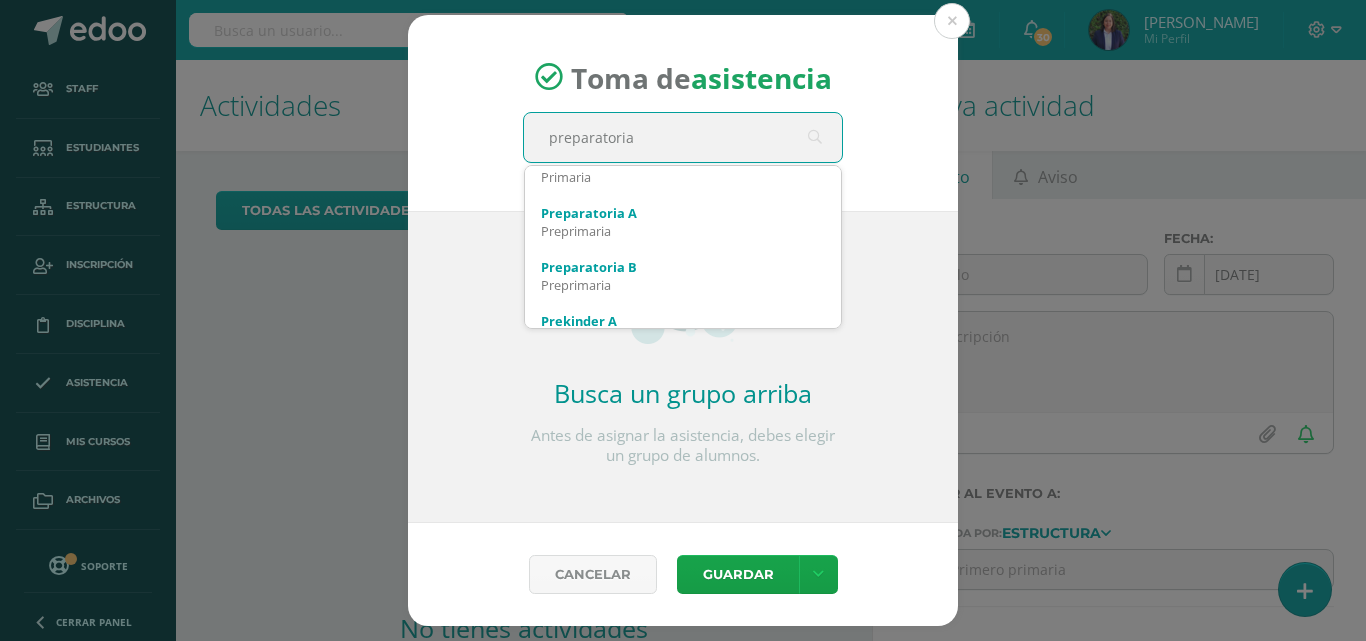 click on "Preprimaria" at bounding box center (683, 285) 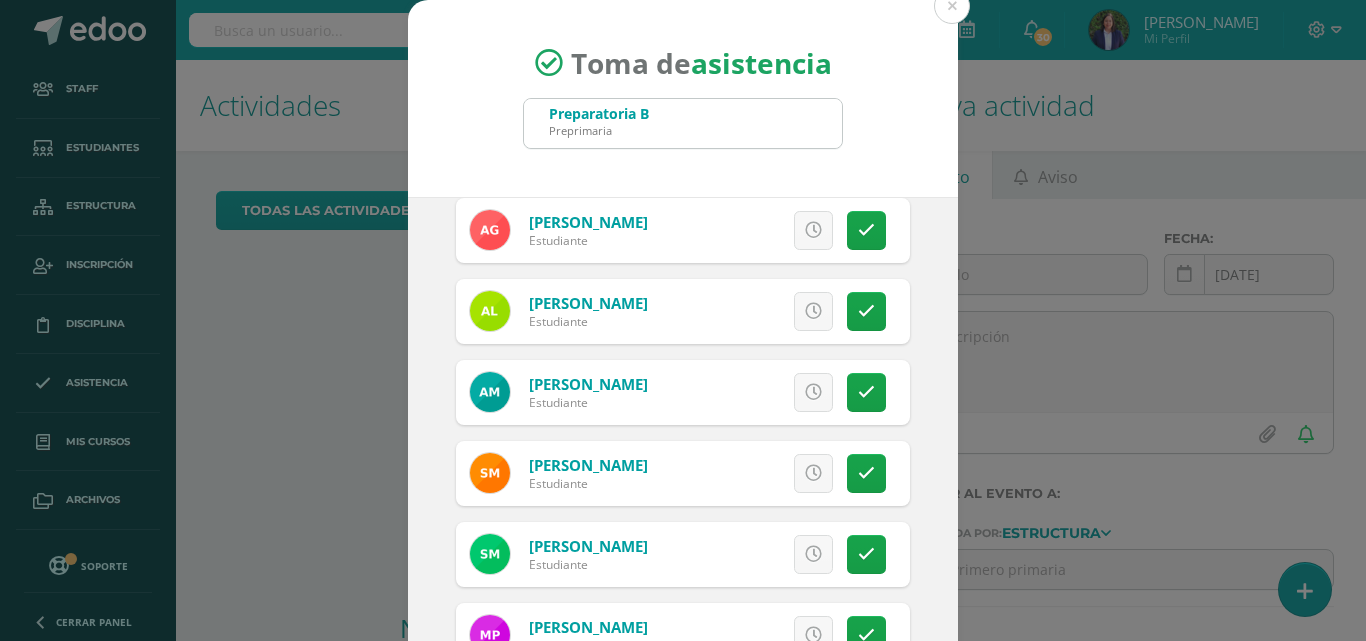 scroll, scrollTop: 497, scrollLeft: 0, axis: vertical 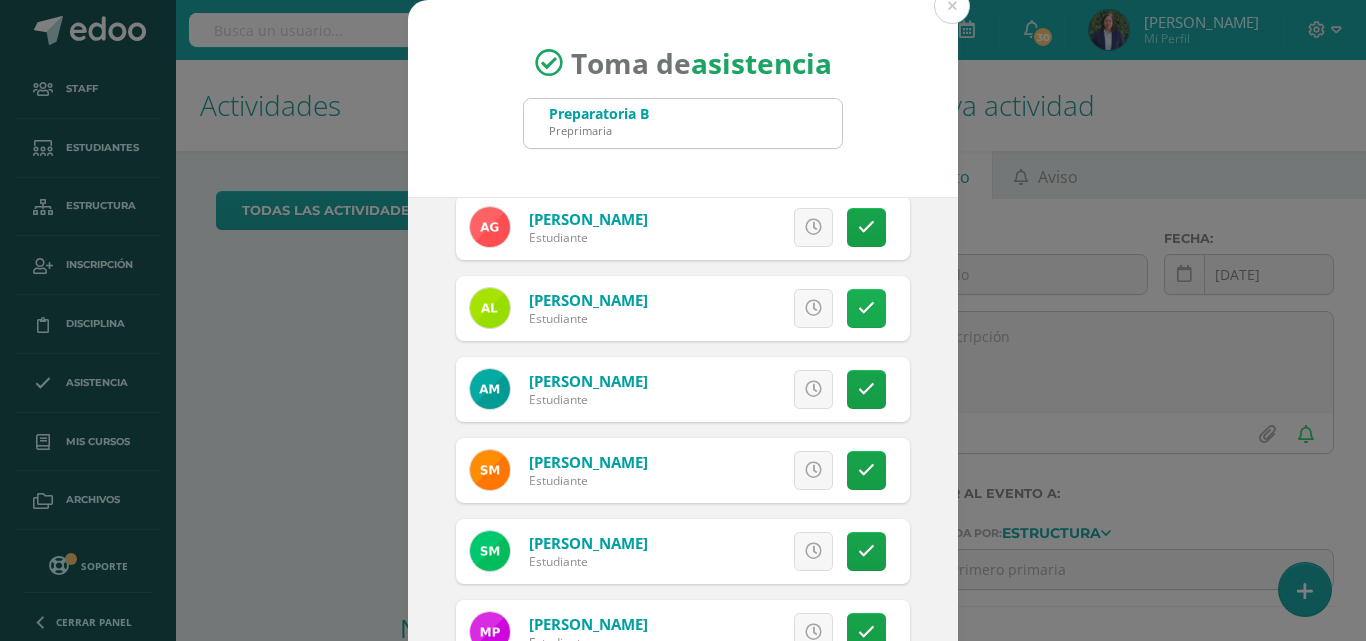 click at bounding box center [866, 308] 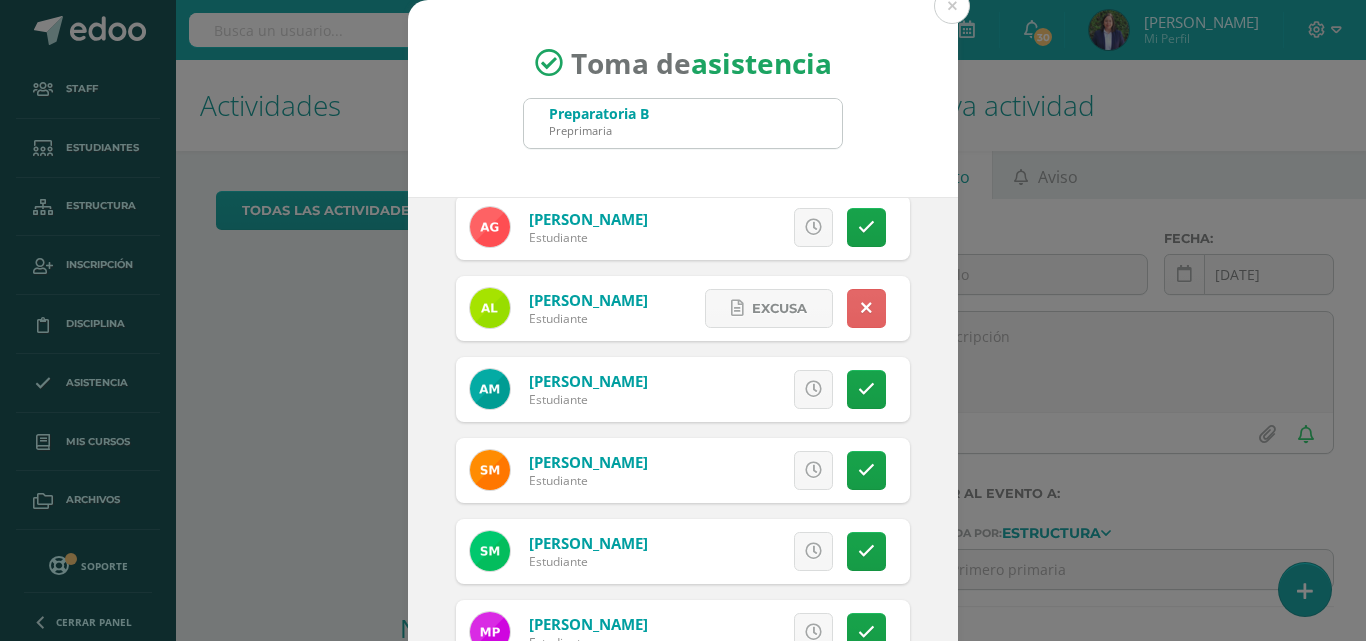 scroll, scrollTop: 115, scrollLeft: 0, axis: vertical 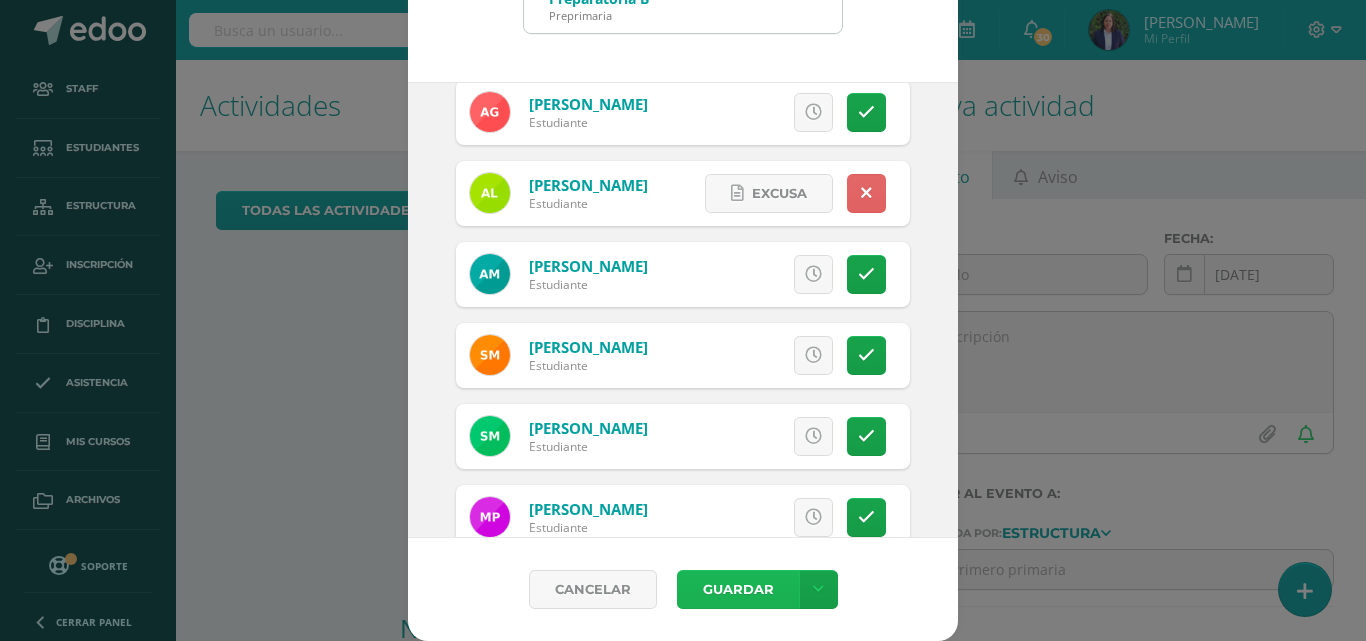 click on "Guardar" at bounding box center [738, 589] 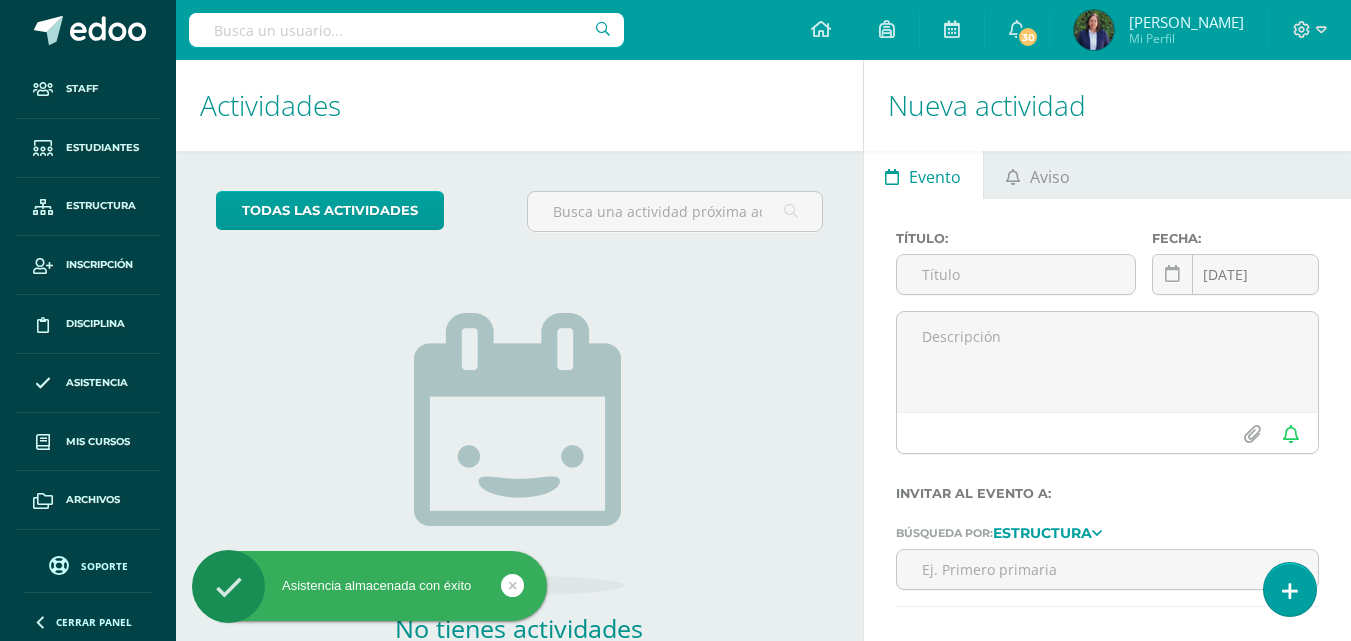 scroll, scrollTop: 0, scrollLeft: 0, axis: both 